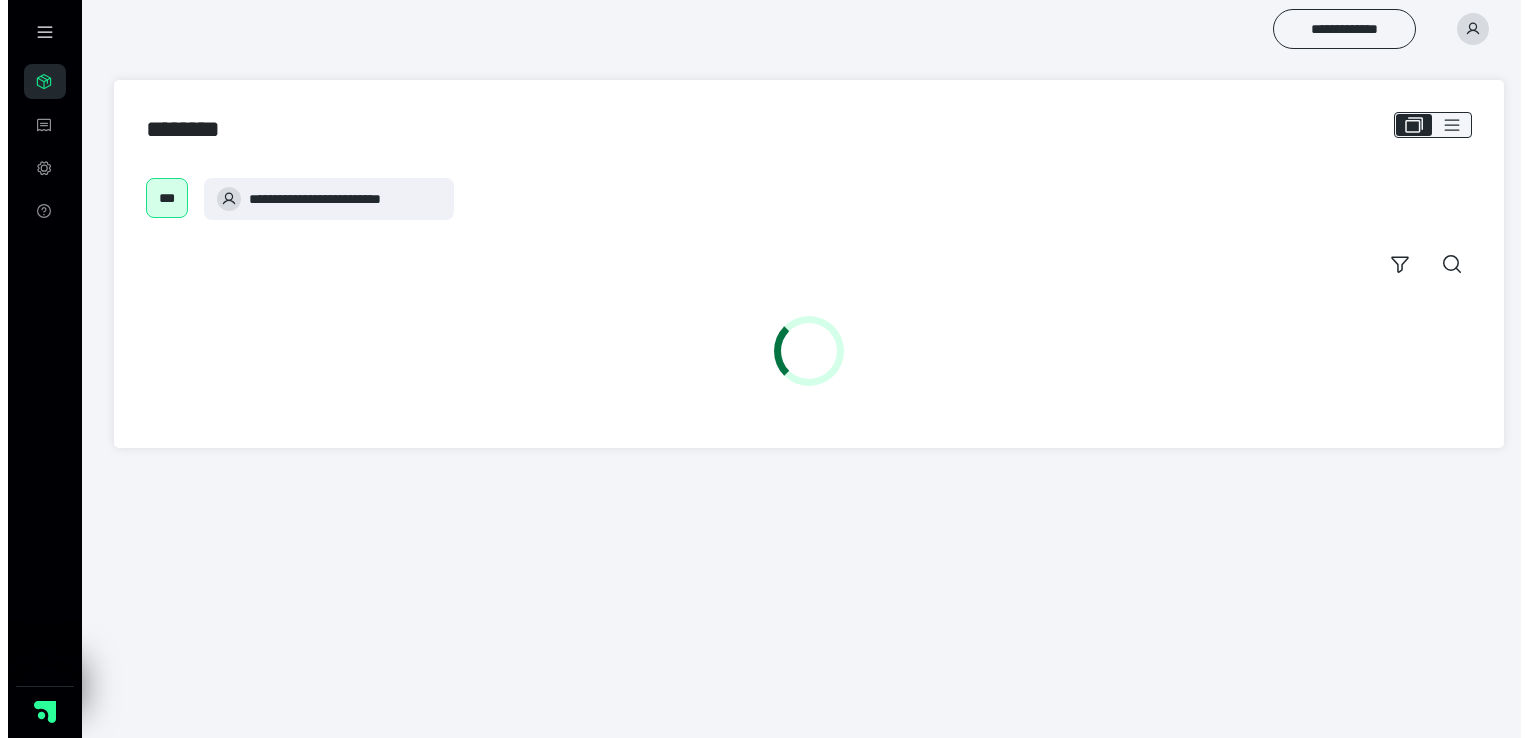 scroll, scrollTop: 0, scrollLeft: 0, axis: both 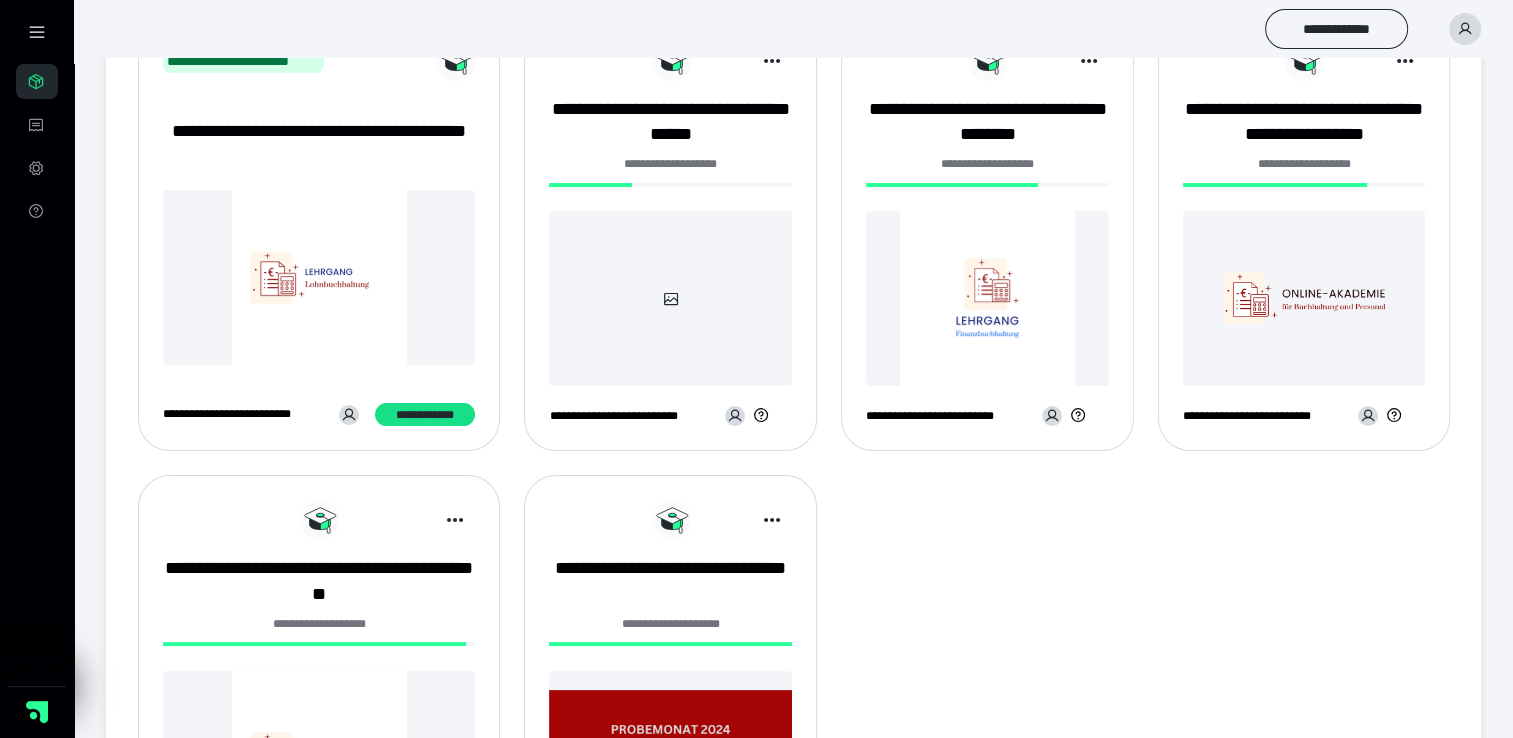 click at bounding box center (670, 298) 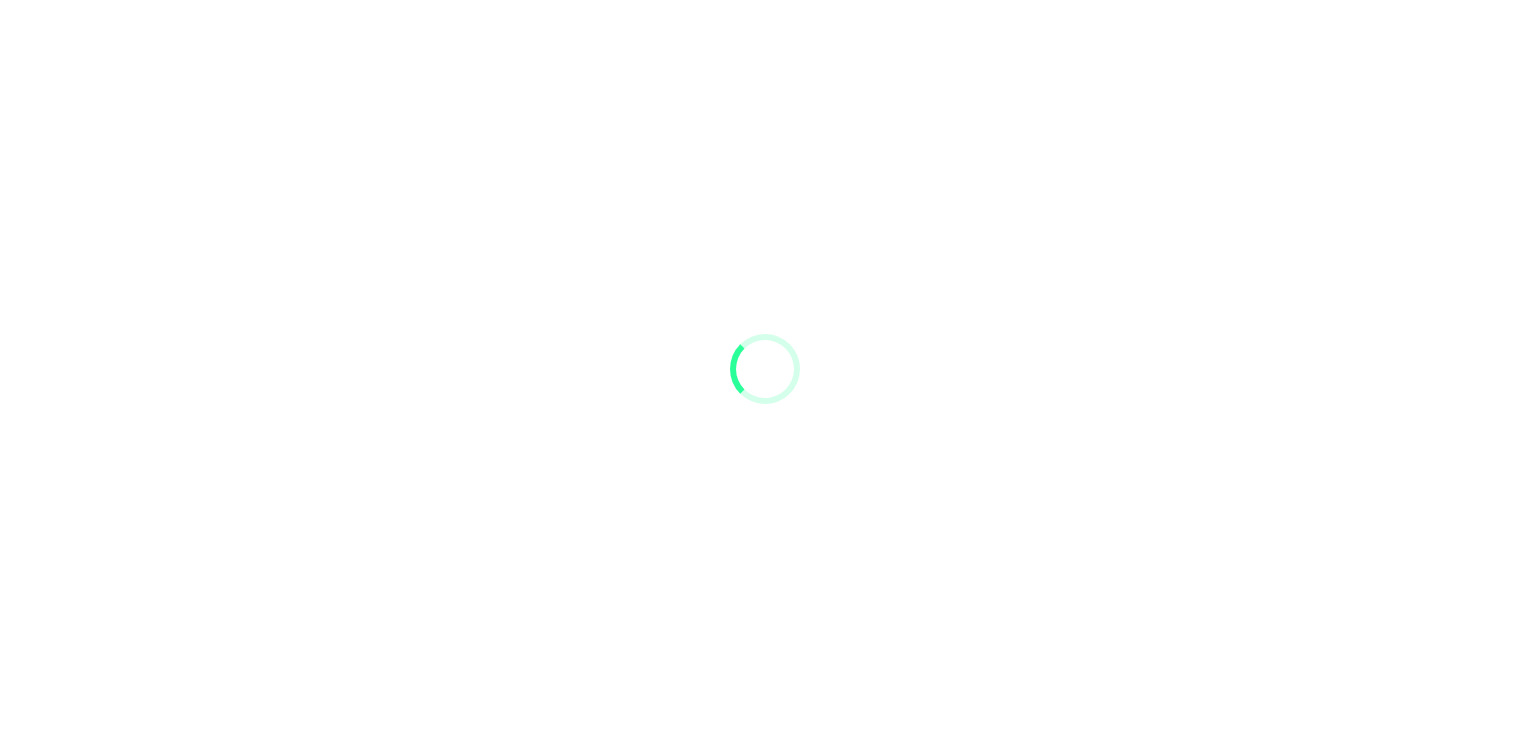 scroll, scrollTop: 0, scrollLeft: 0, axis: both 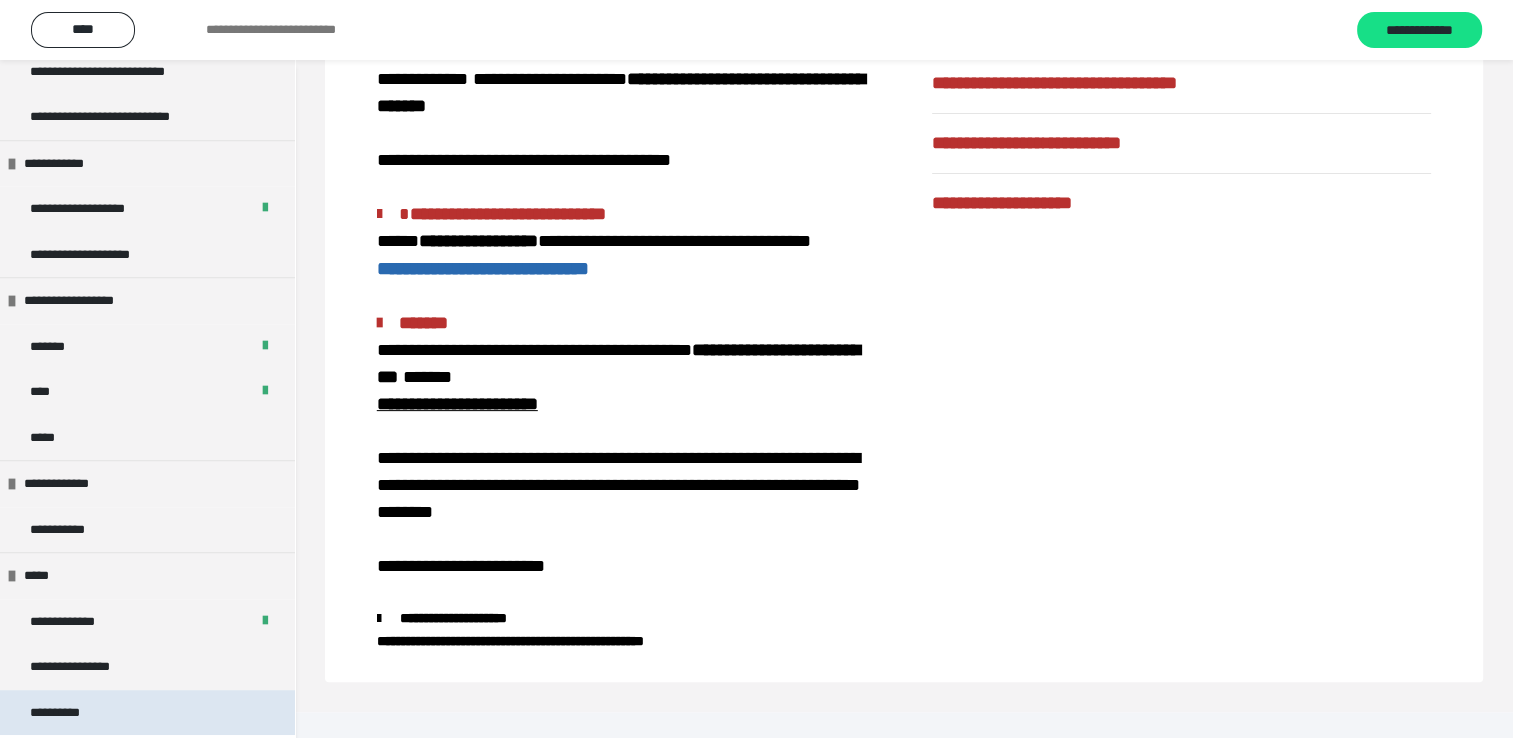 click on "**********" at bounding box center [67, 713] 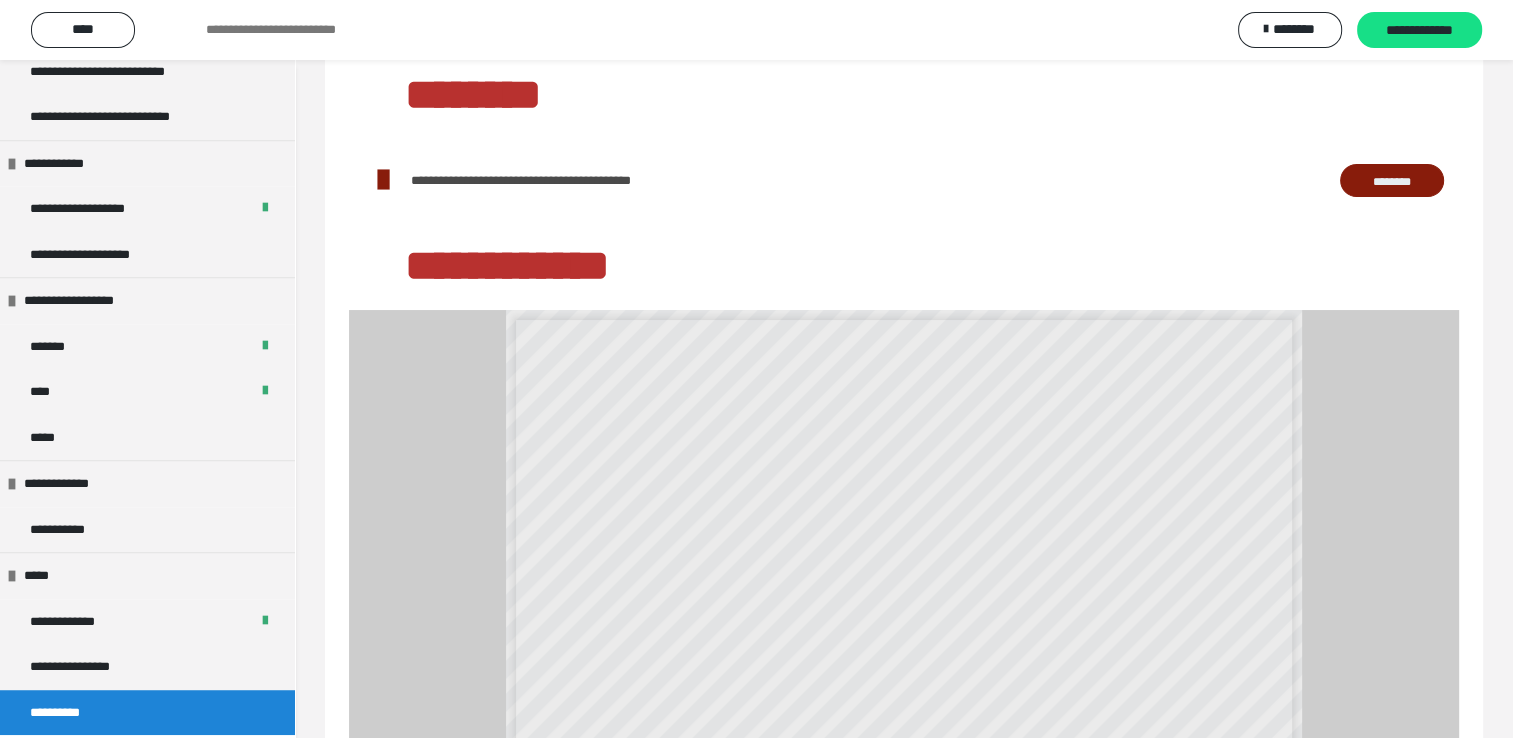 scroll, scrollTop: 0, scrollLeft: 0, axis: both 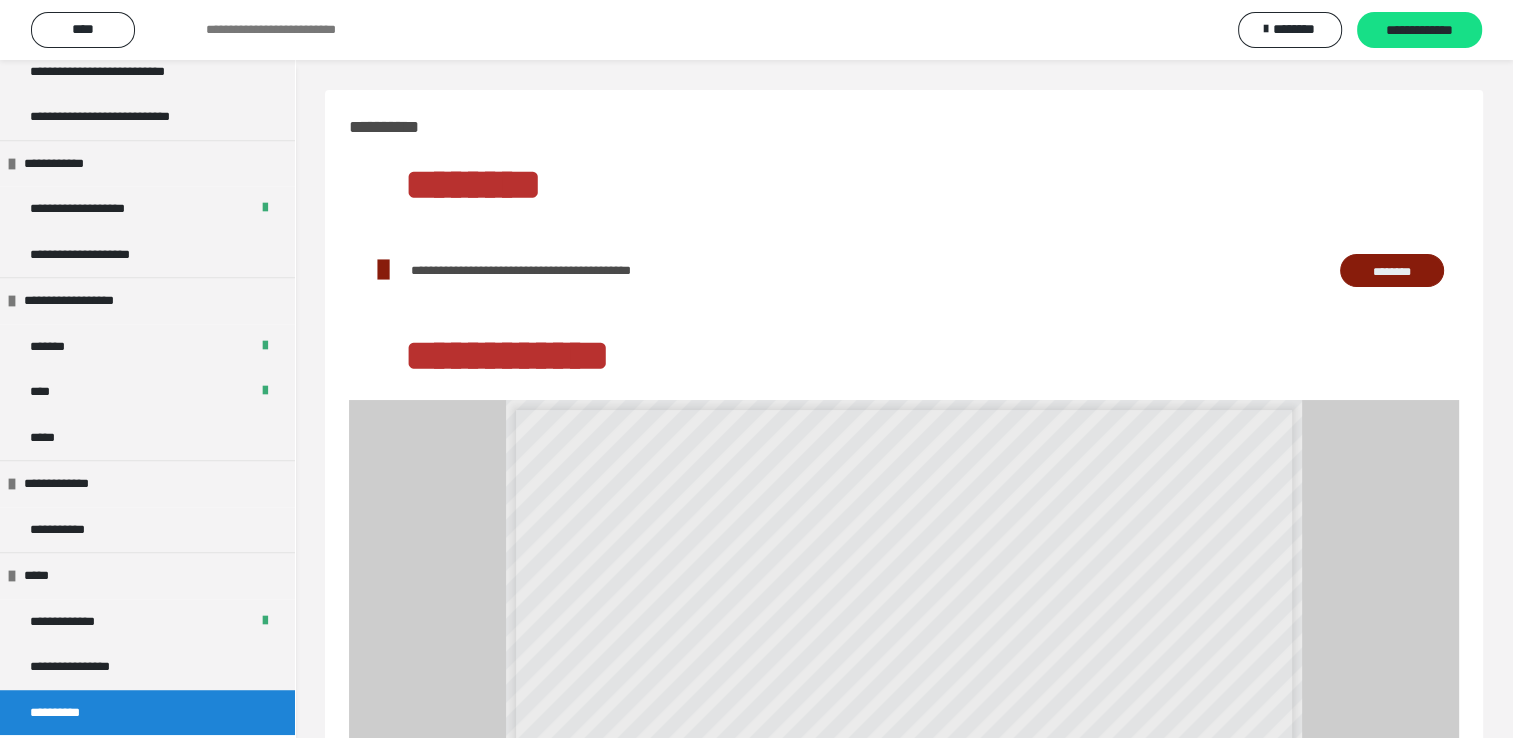 click on "********" at bounding box center [1392, 271] 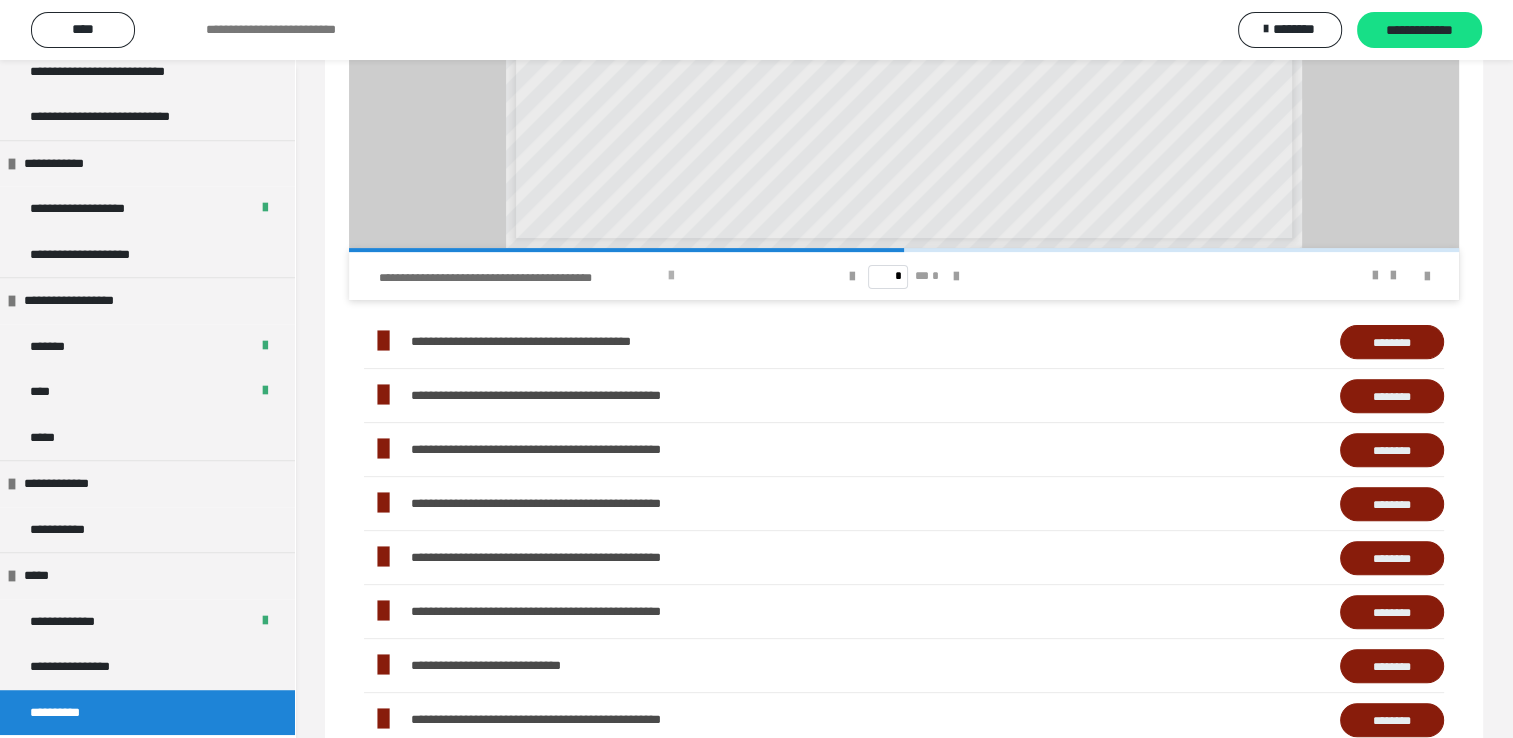 click at bounding box center (671, 276) 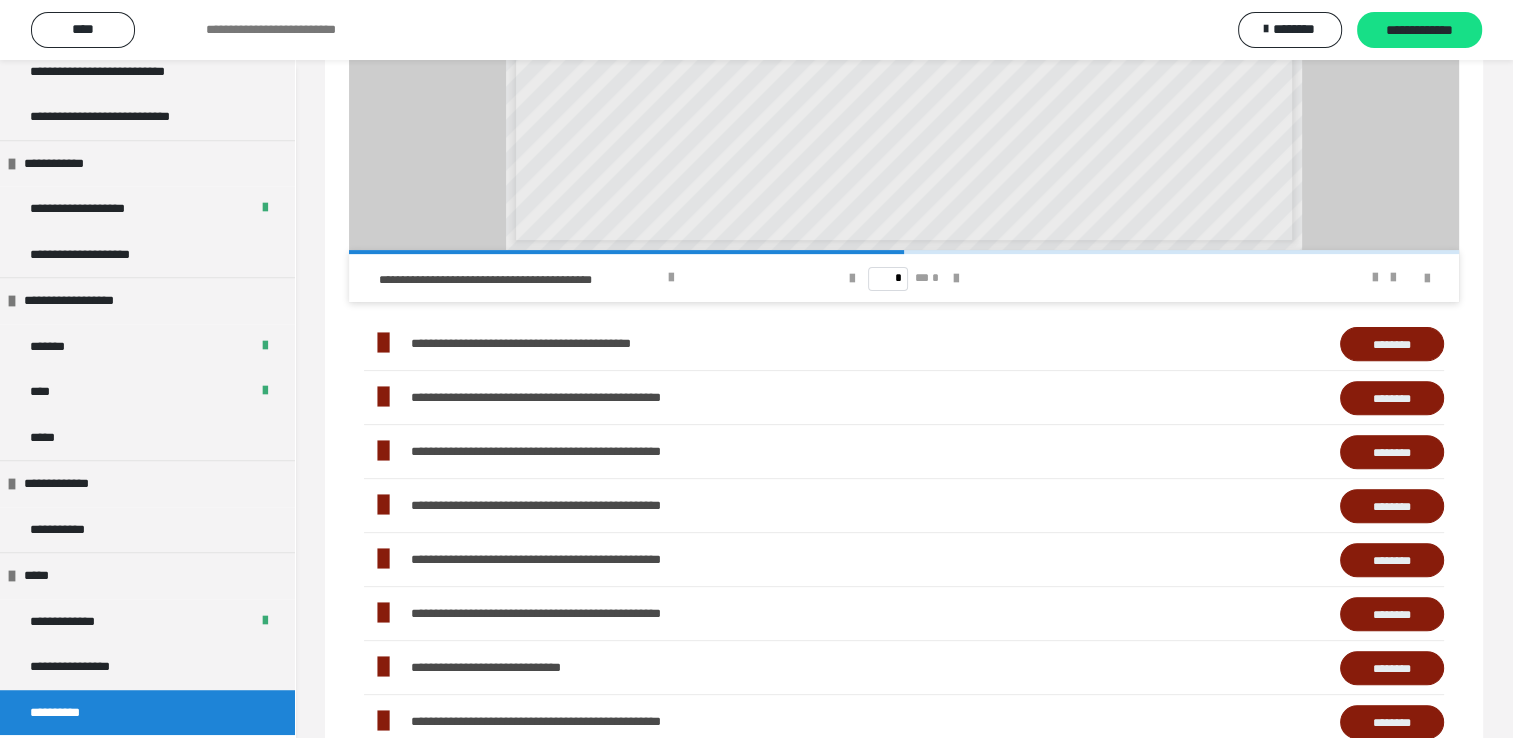 scroll, scrollTop: 1000, scrollLeft: 0, axis: vertical 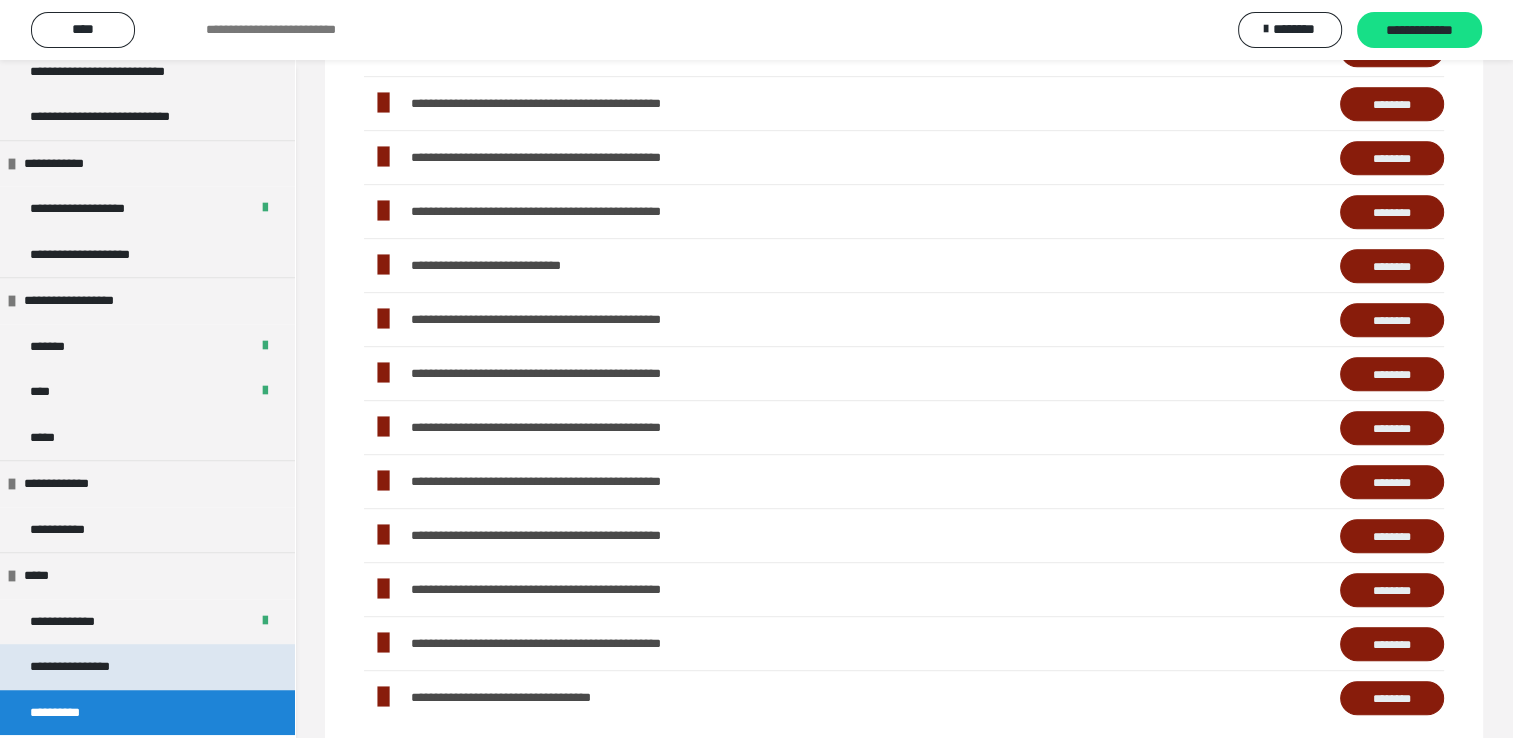 click on "**********" at bounding box center (88, 667) 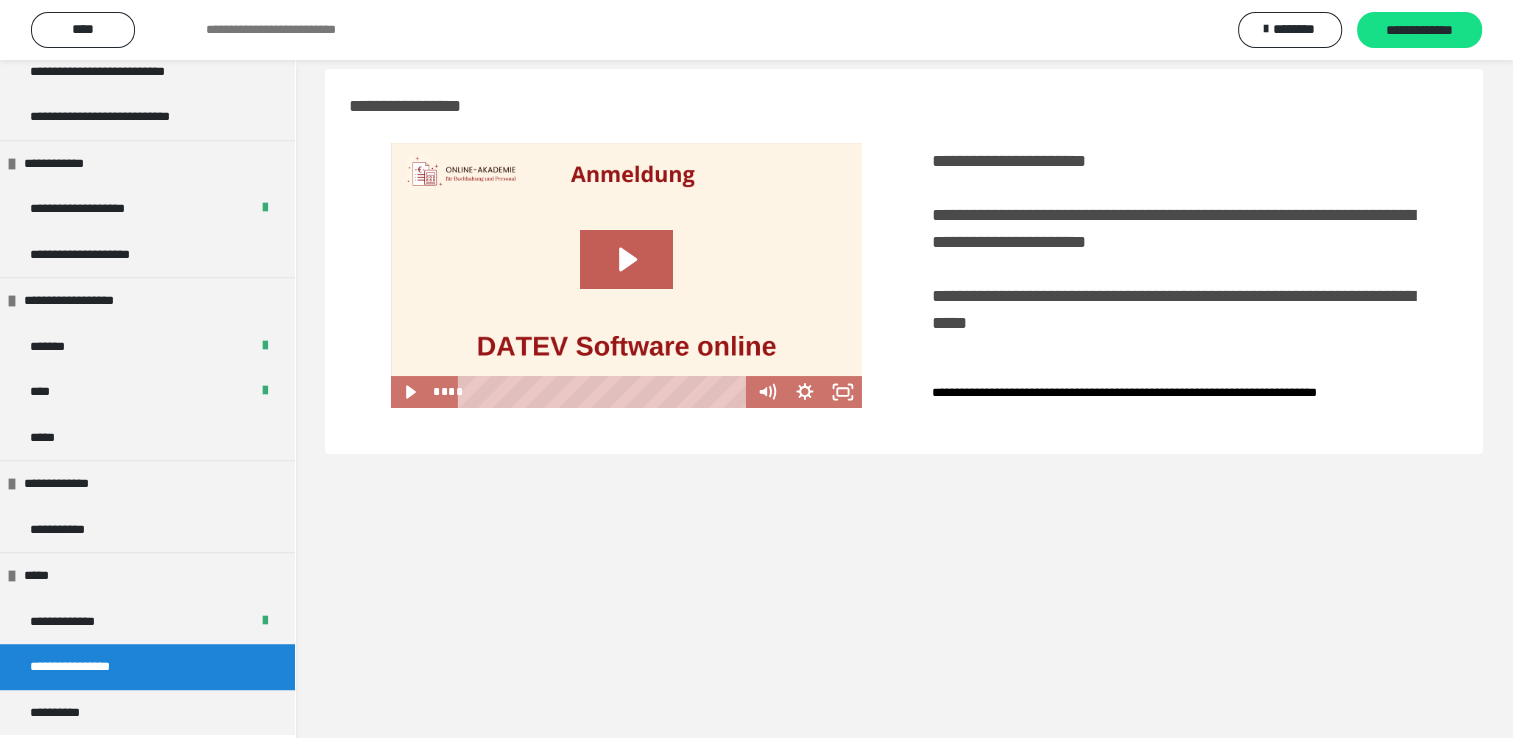 scroll, scrollTop: 0, scrollLeft: 0, axis: both 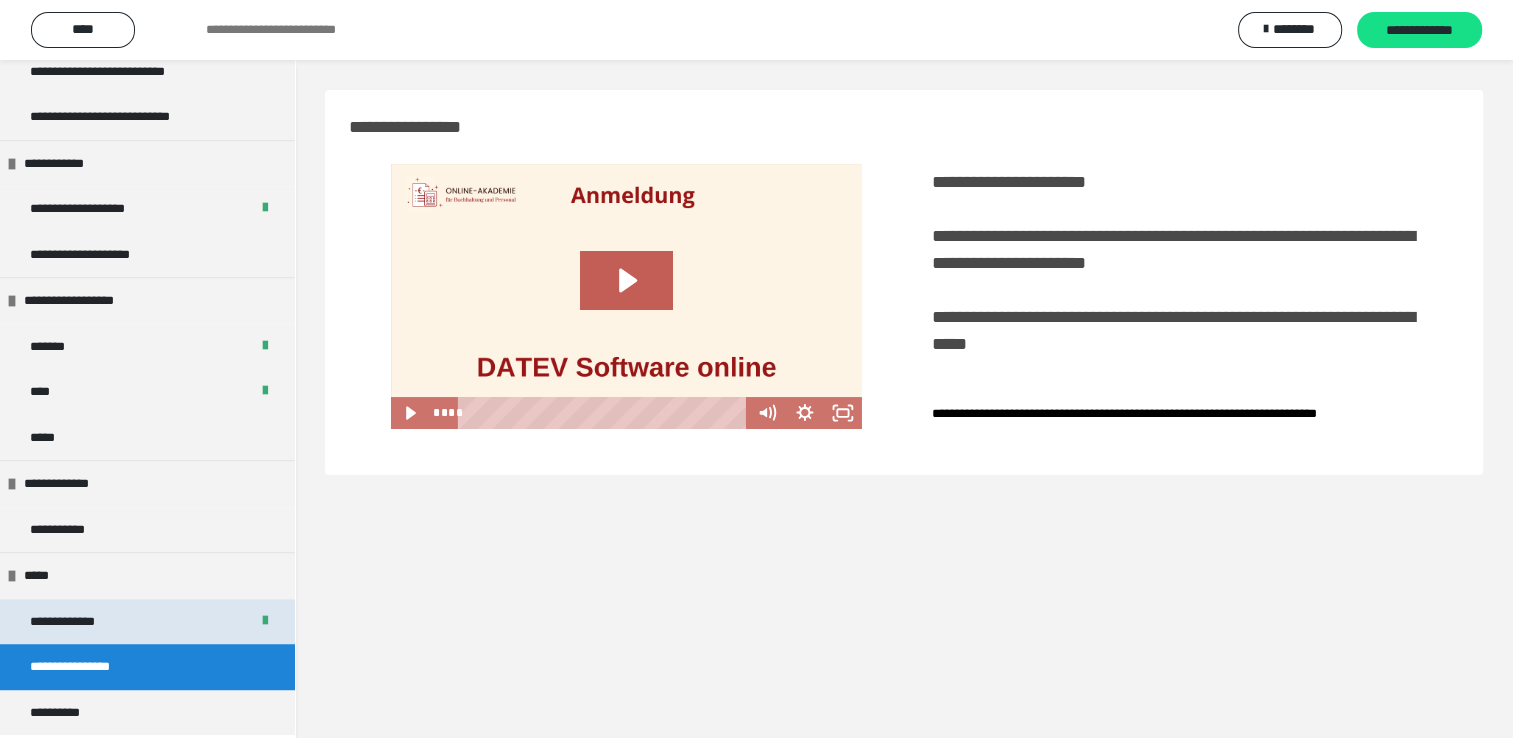 click on "**********" at bounding box center [77, 622] 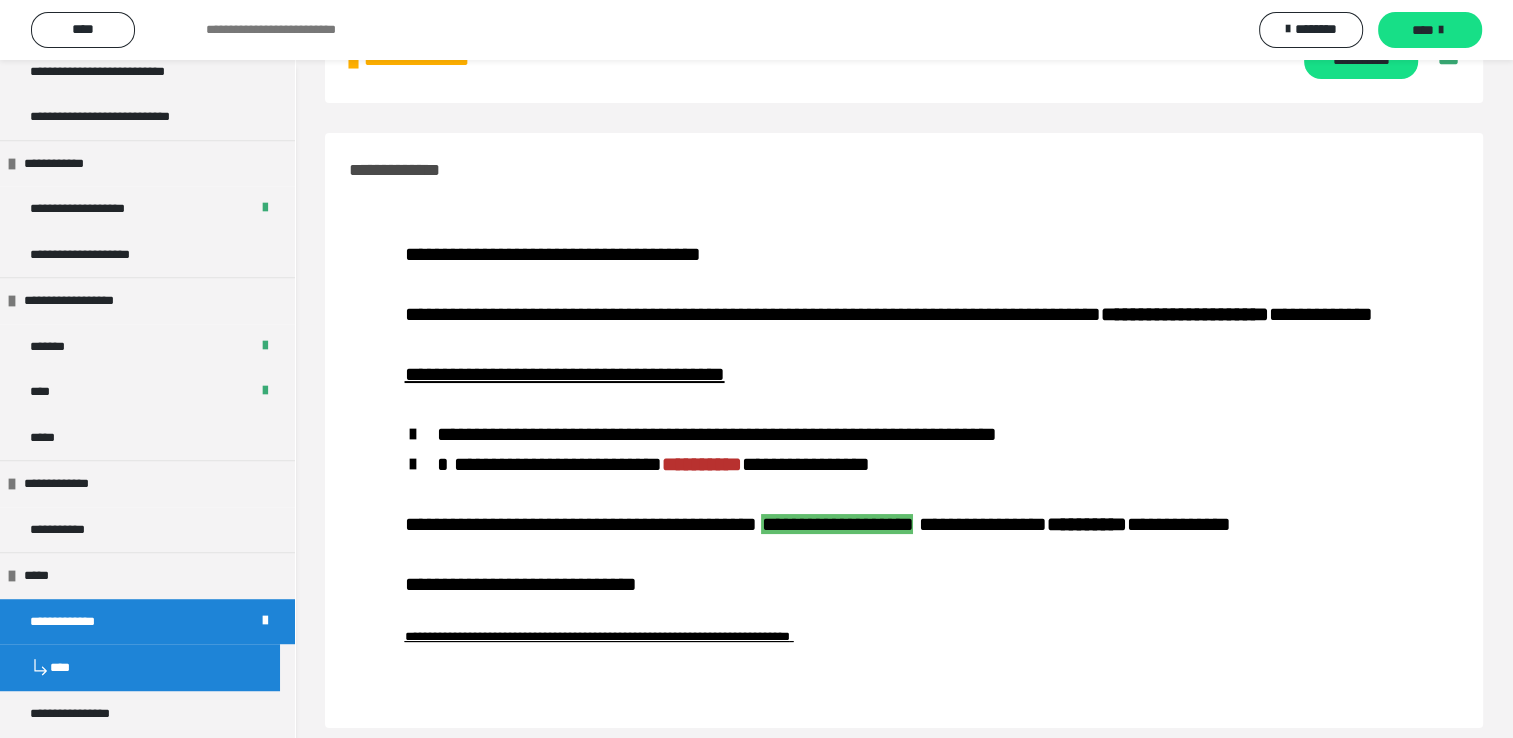 scroll, scrollTop: 0, scrollLeft: 0, axis: both 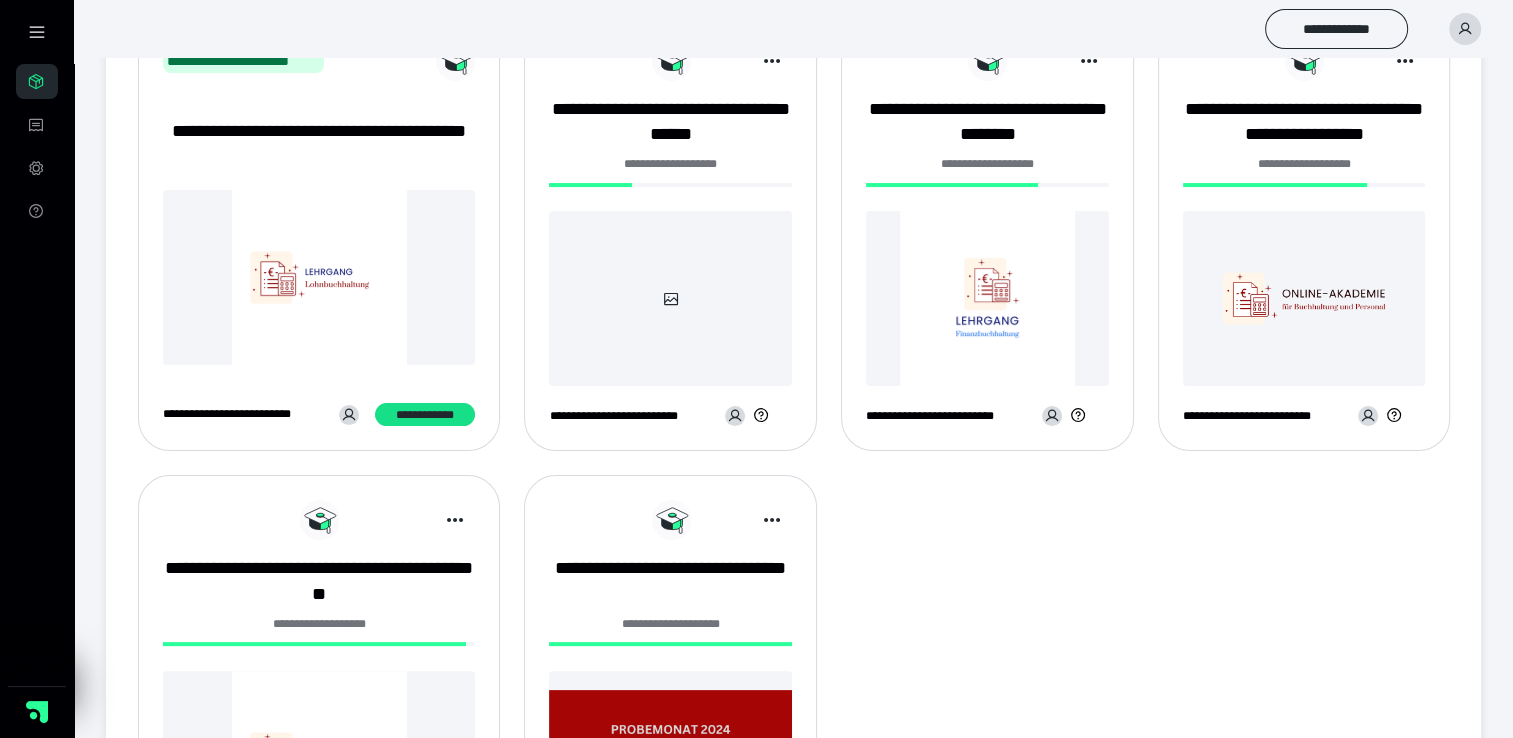 click at bounding box center [987, 298] 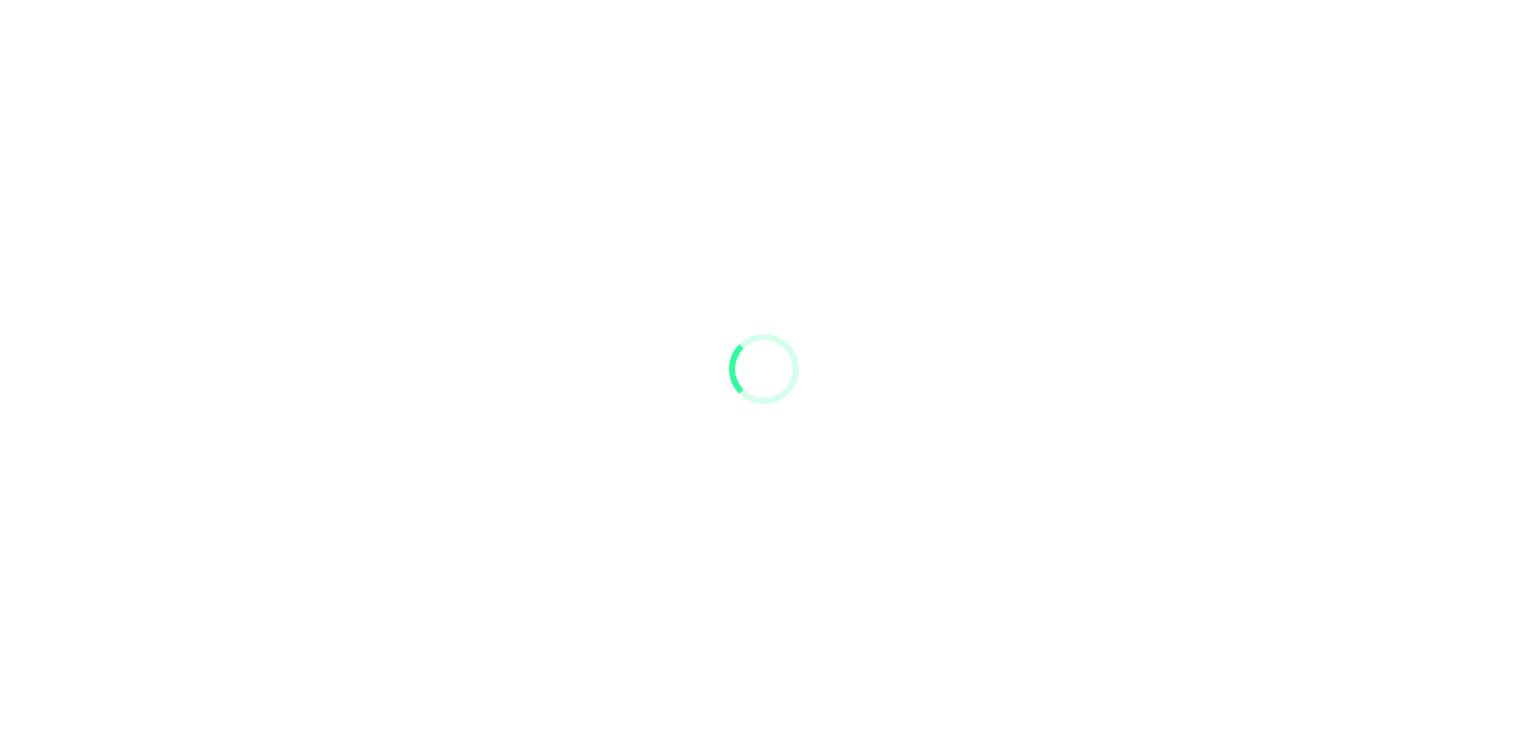 scroll, scrollTop: 0, scrollLeft: 0, axis: both 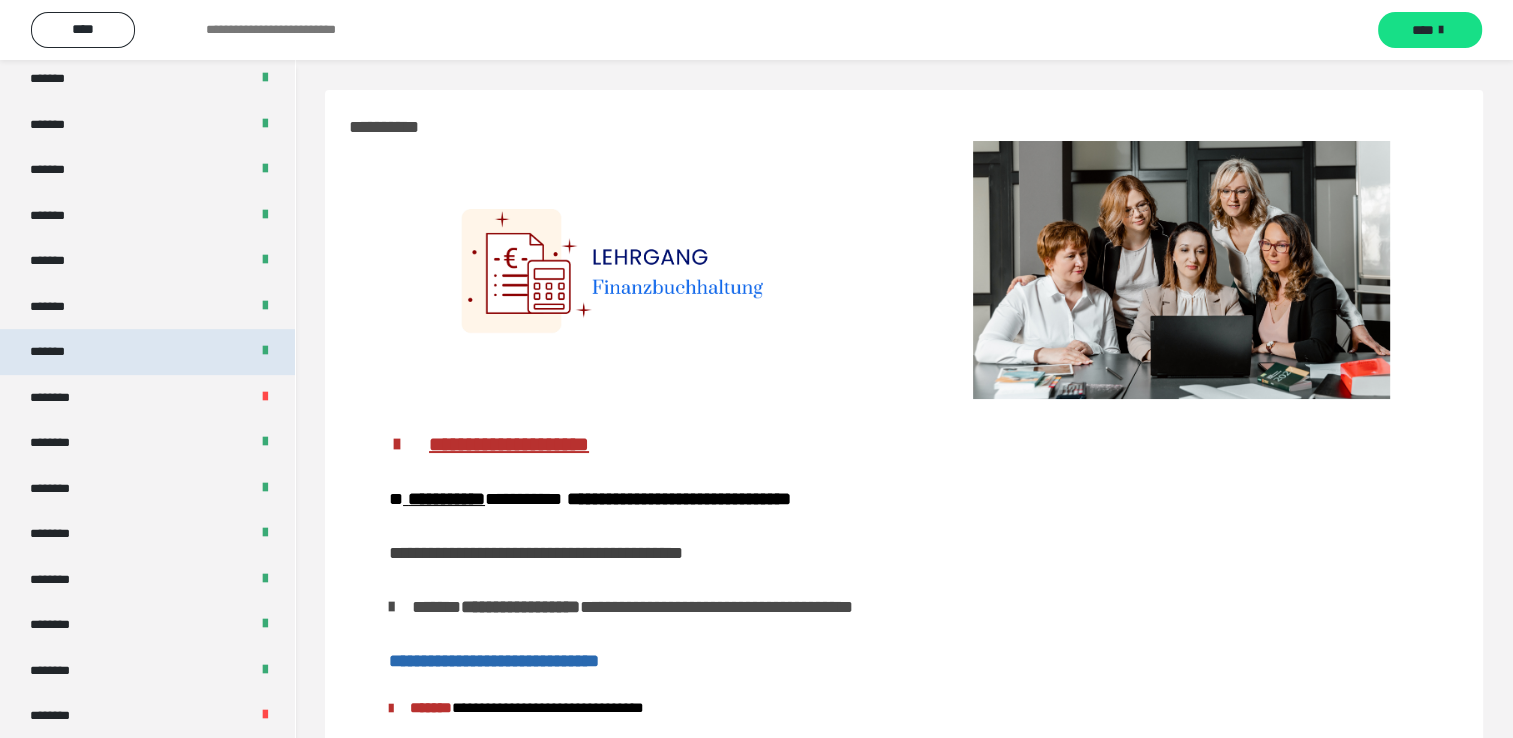 click on "*******" at bounding box center (147, 352) 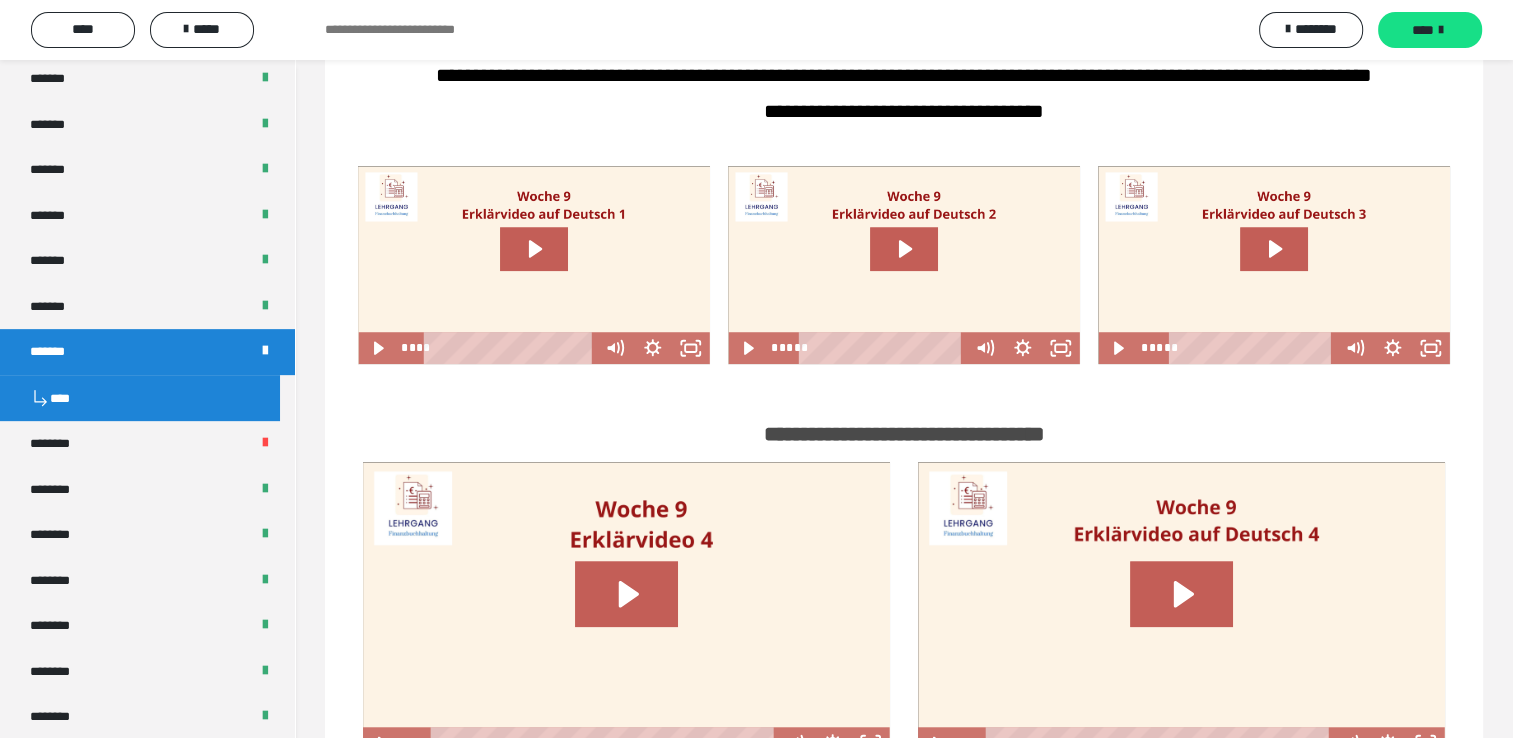 scroll, scrollTop: 1370, scrollLeft: 0, axis: vertical 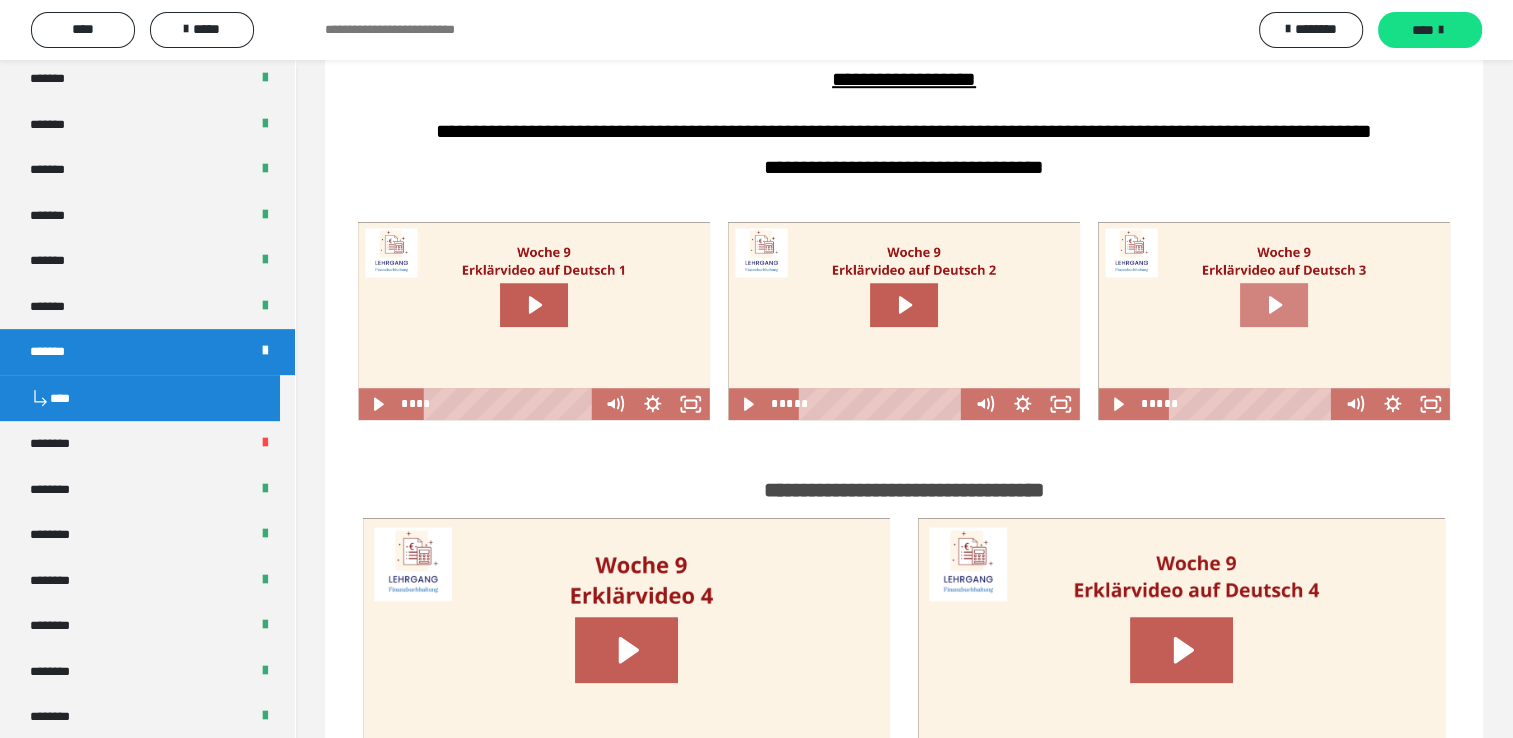 click 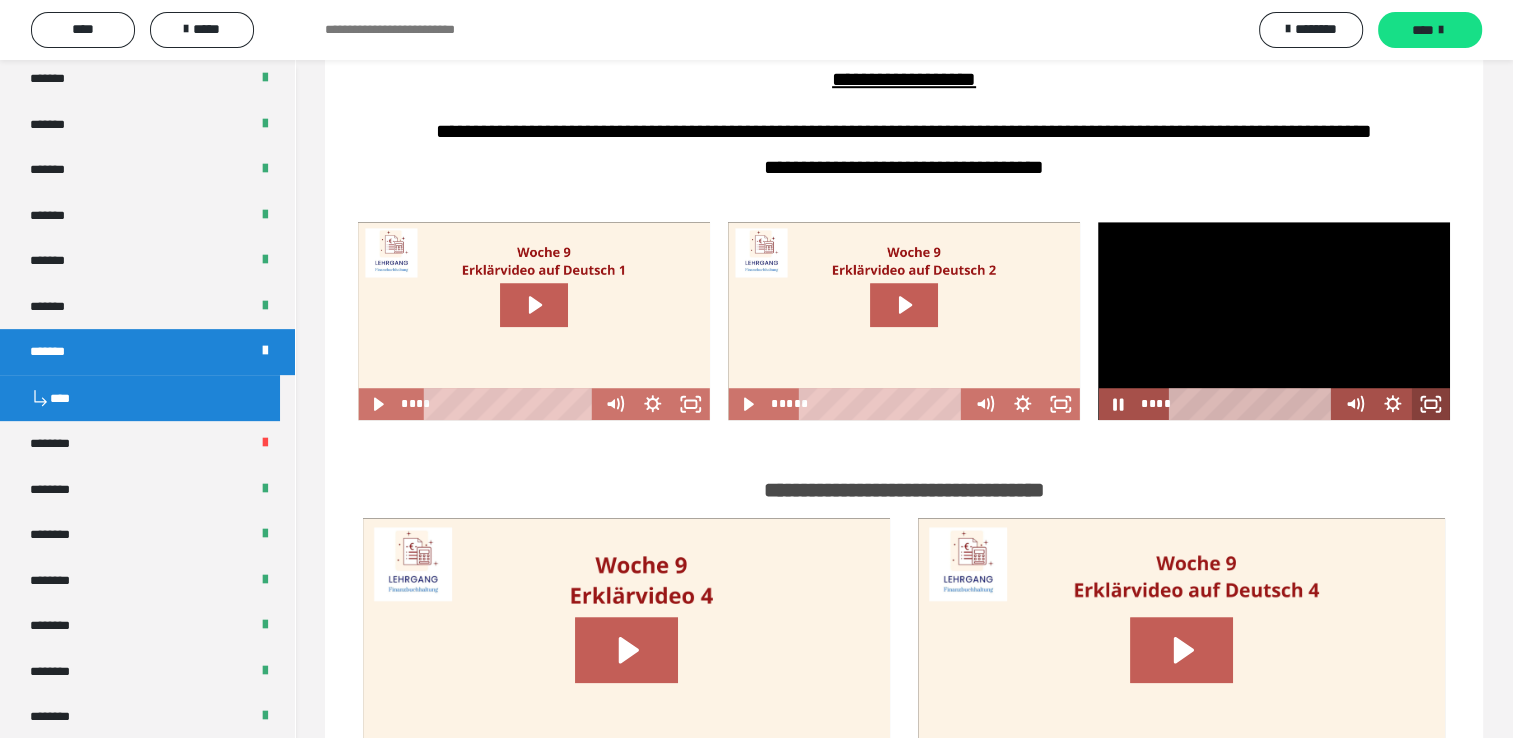 click 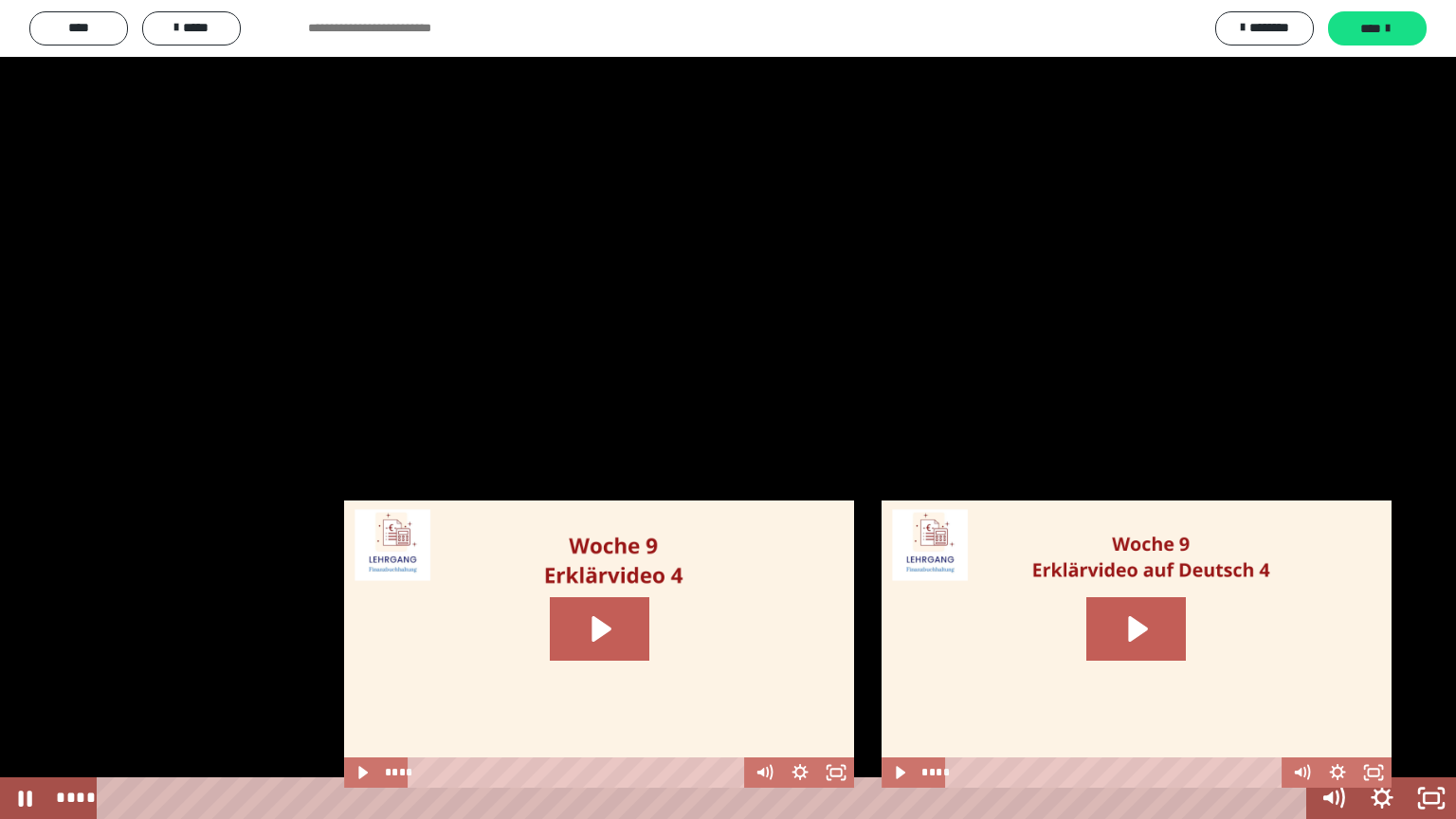 click at bounding box center [728, 410] 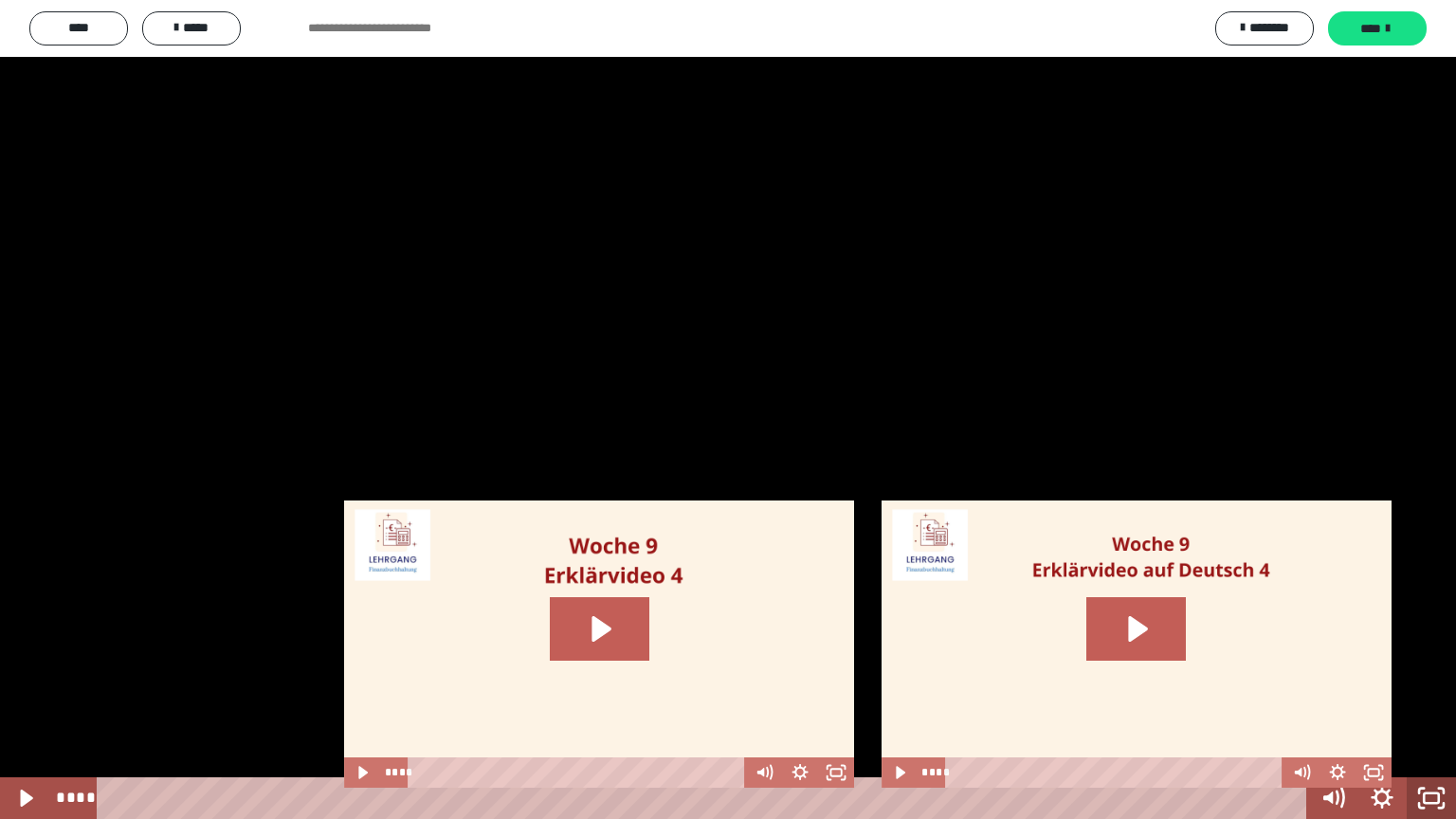 click 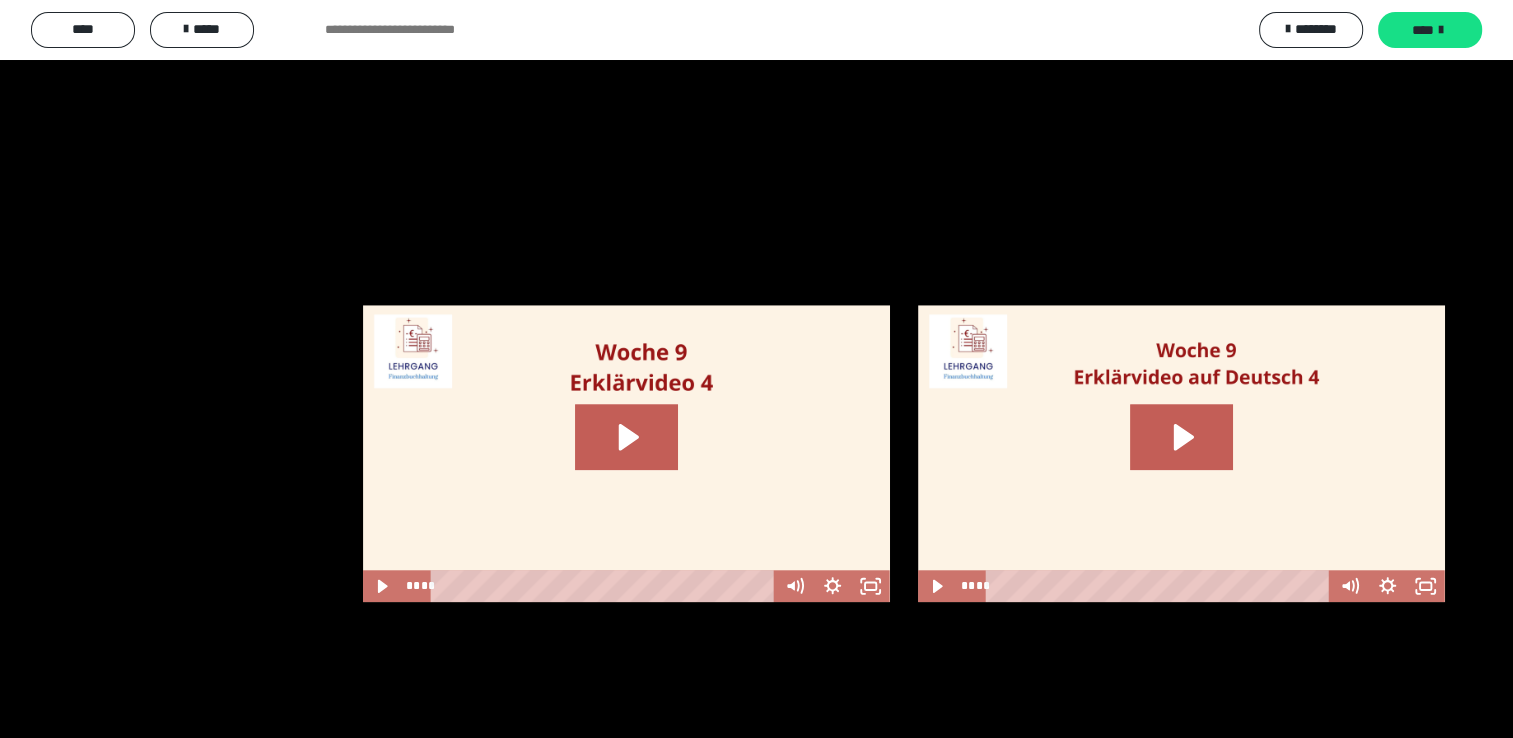 scroll, scrollTop: 1700, scrollLeft: 0, axis: vertical 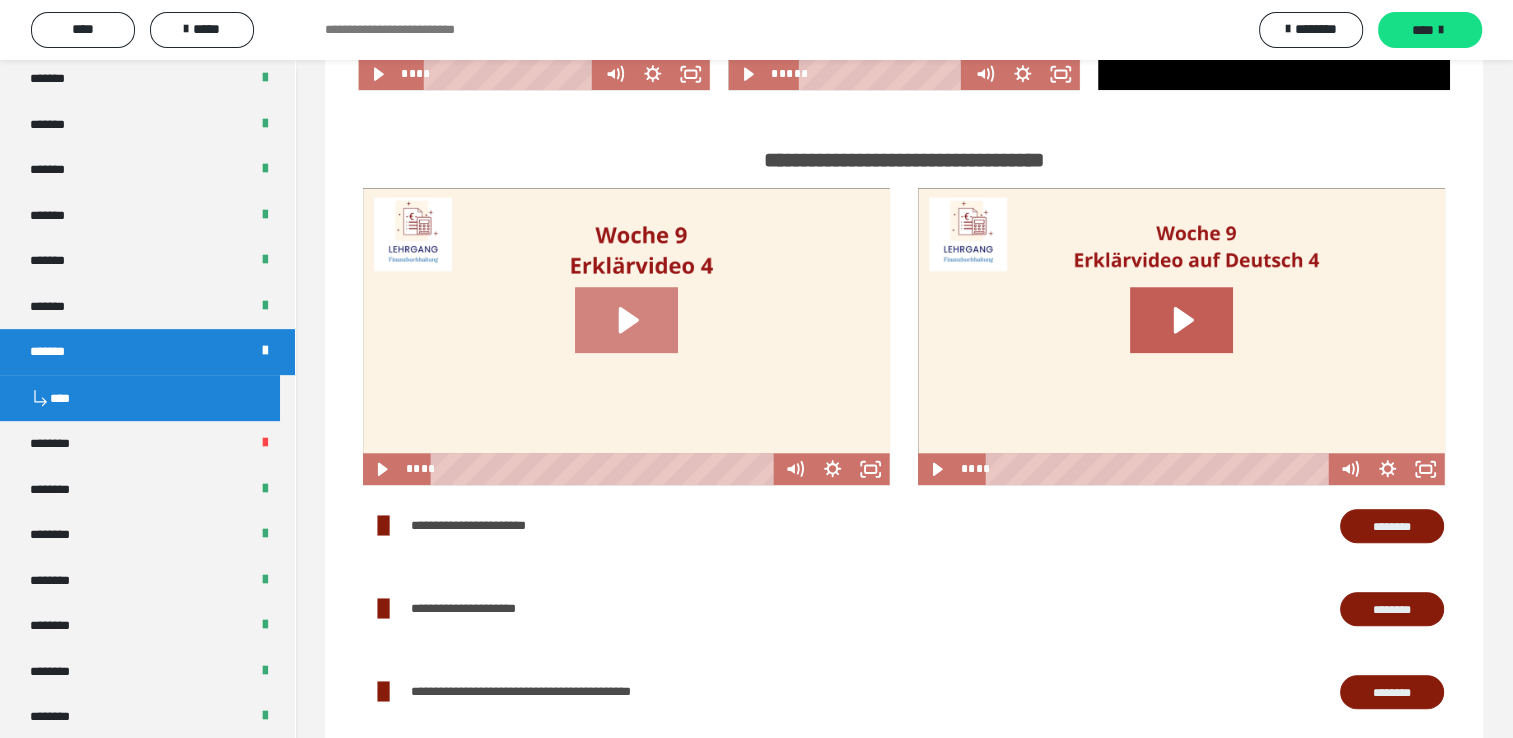 click 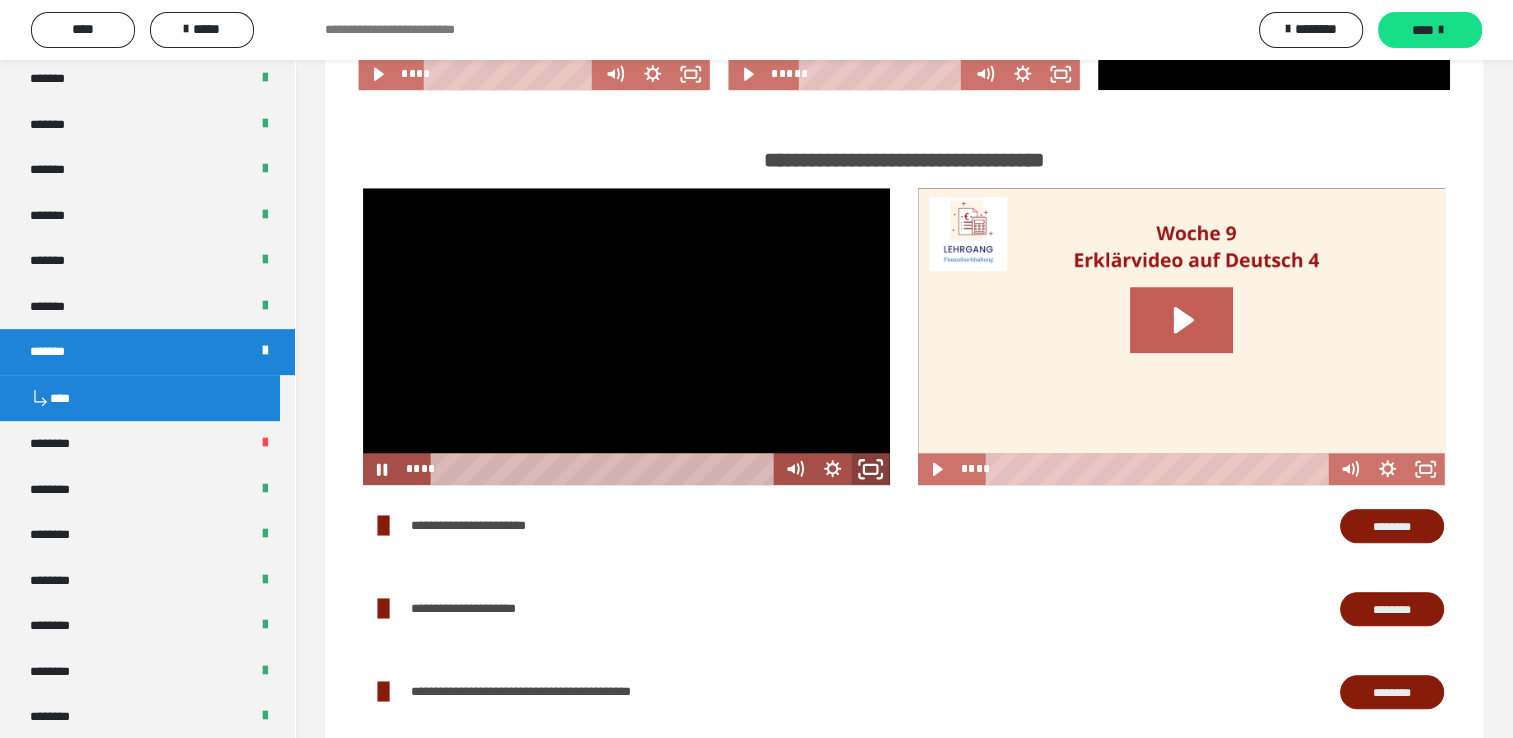 click 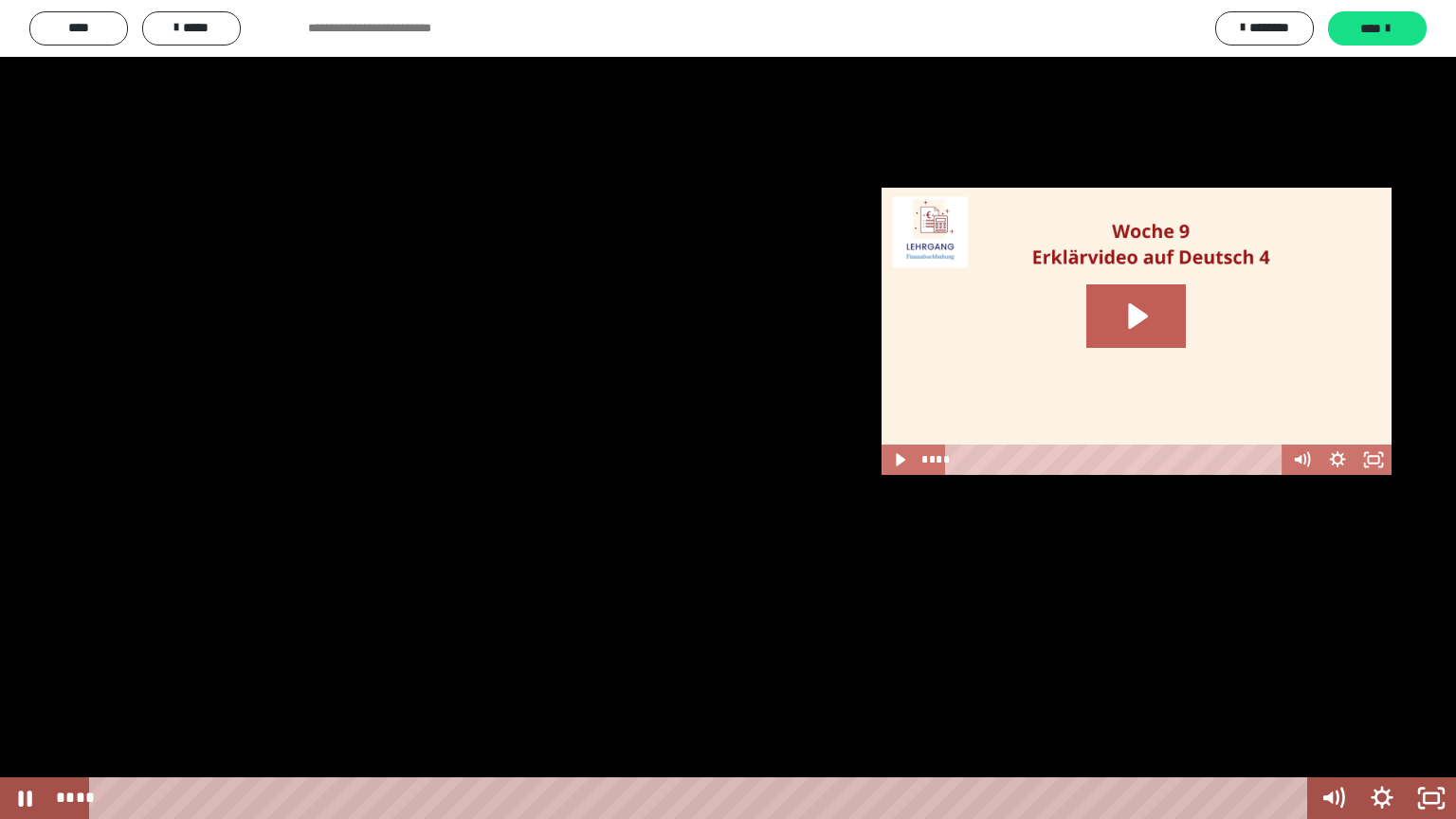 click at bounding box center [728, 410] 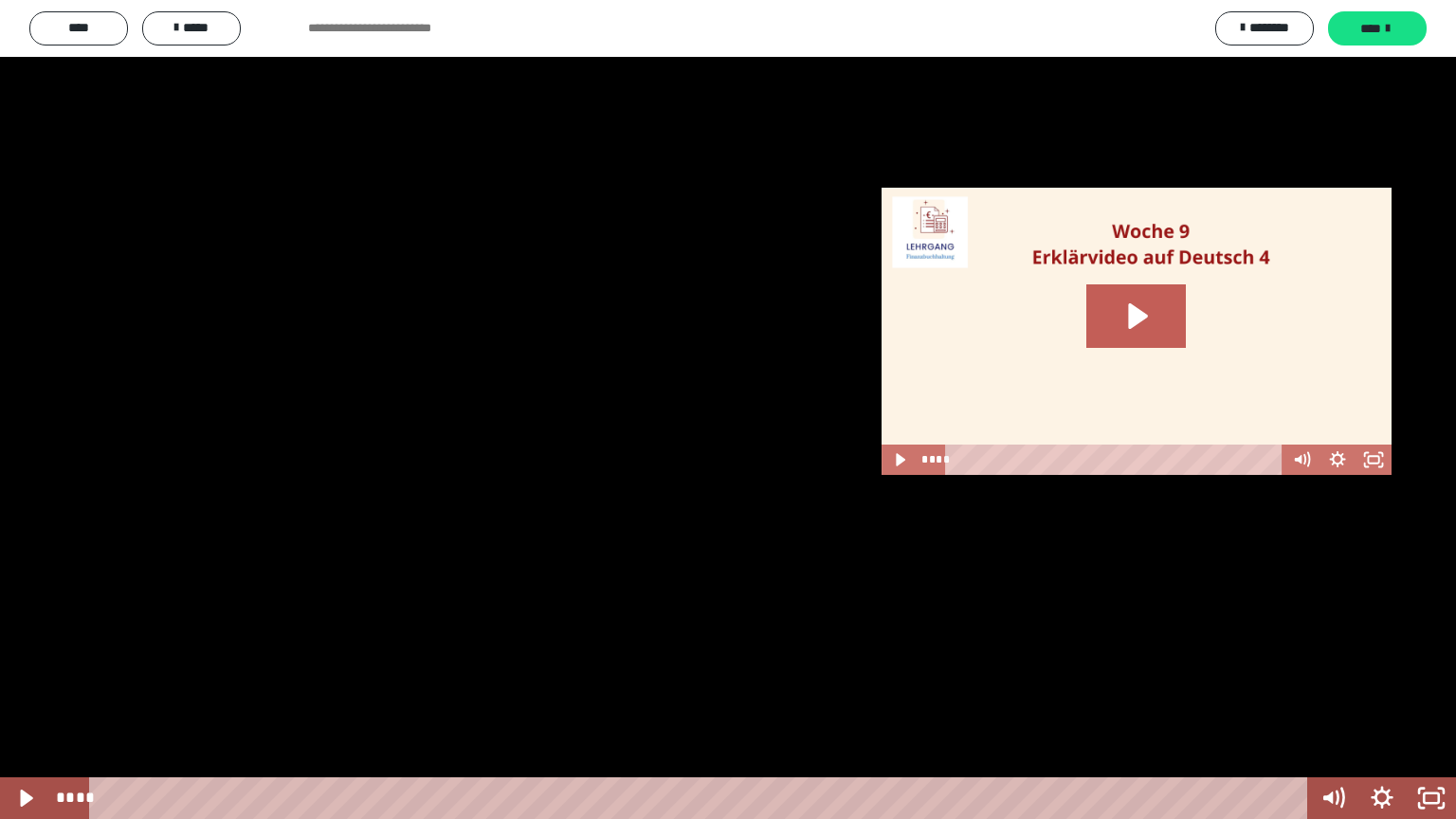 click at bounding box center (728, 410) 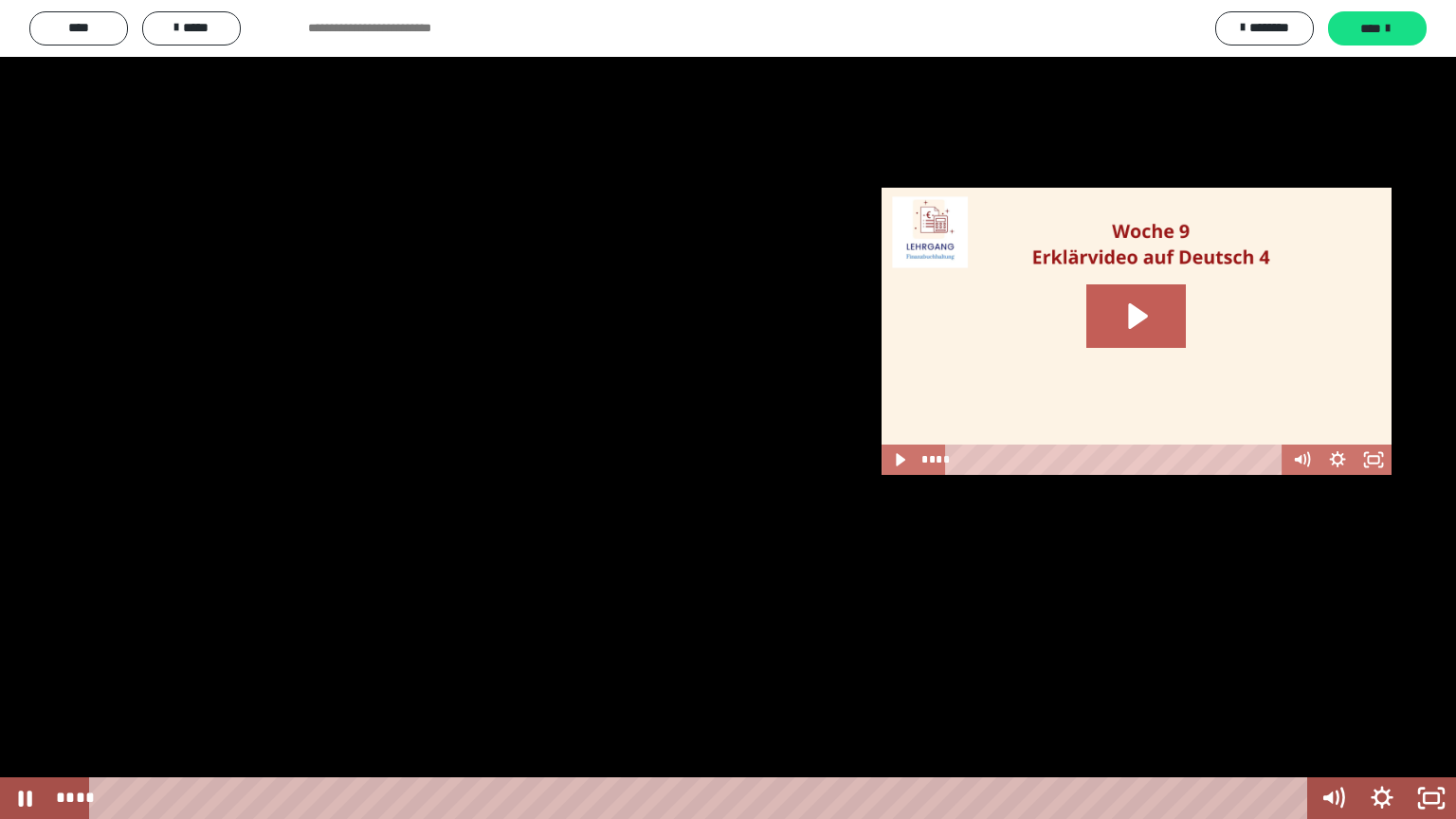 click at bounding box center [728, 410] 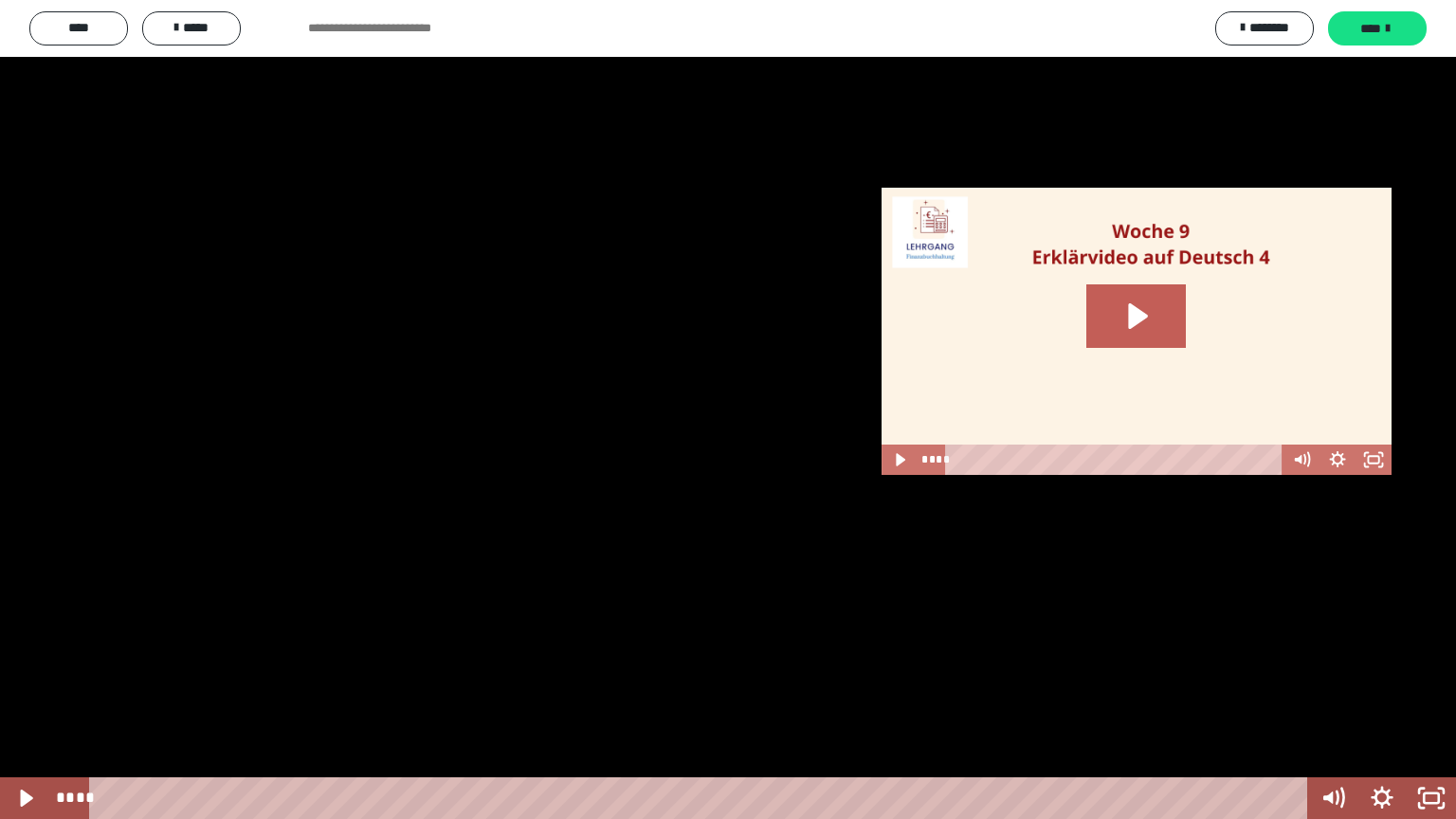click at bounding box center (728, 410) 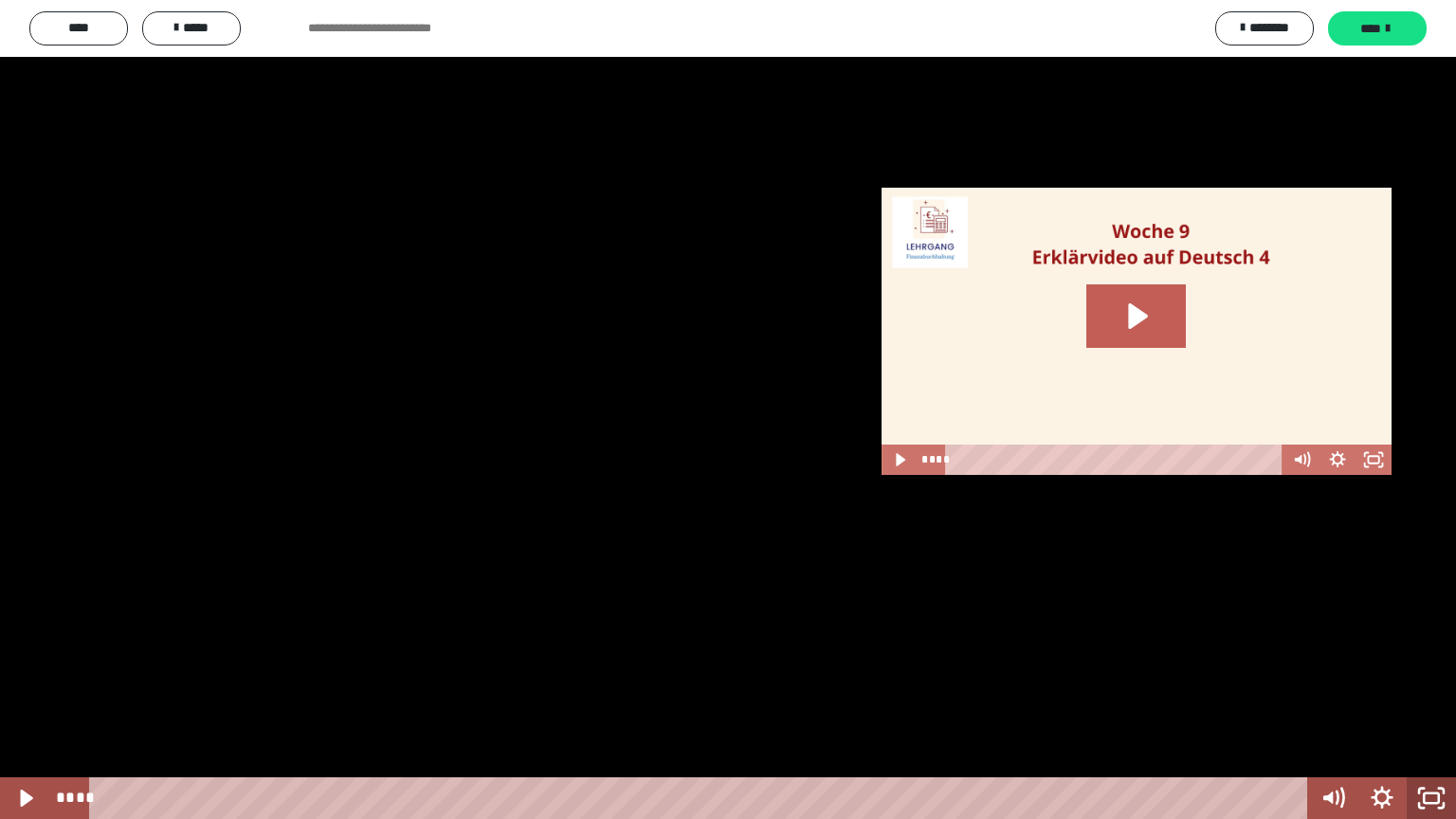 click 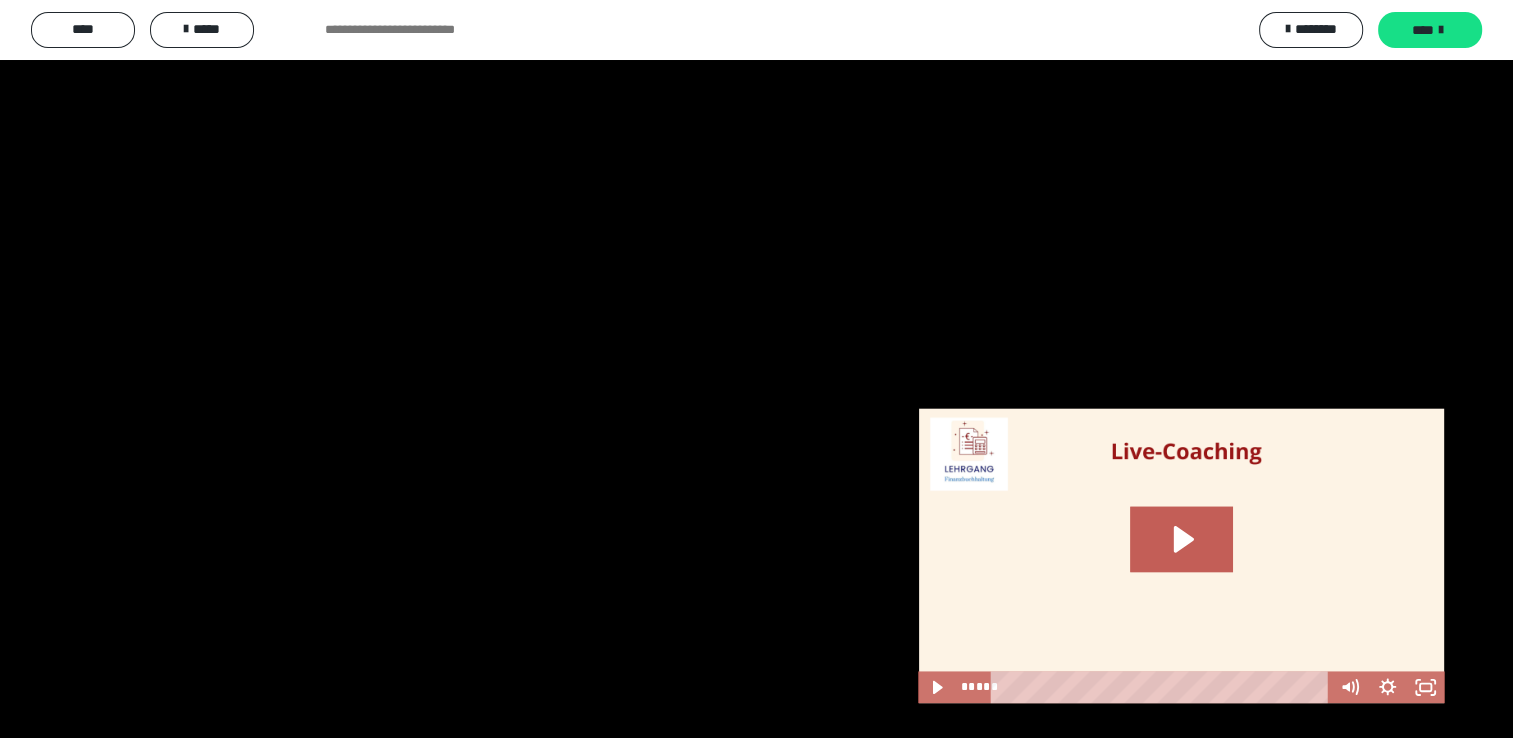 scroll, scrollTop: 2900, scrollLeft: 0, axis: vertical 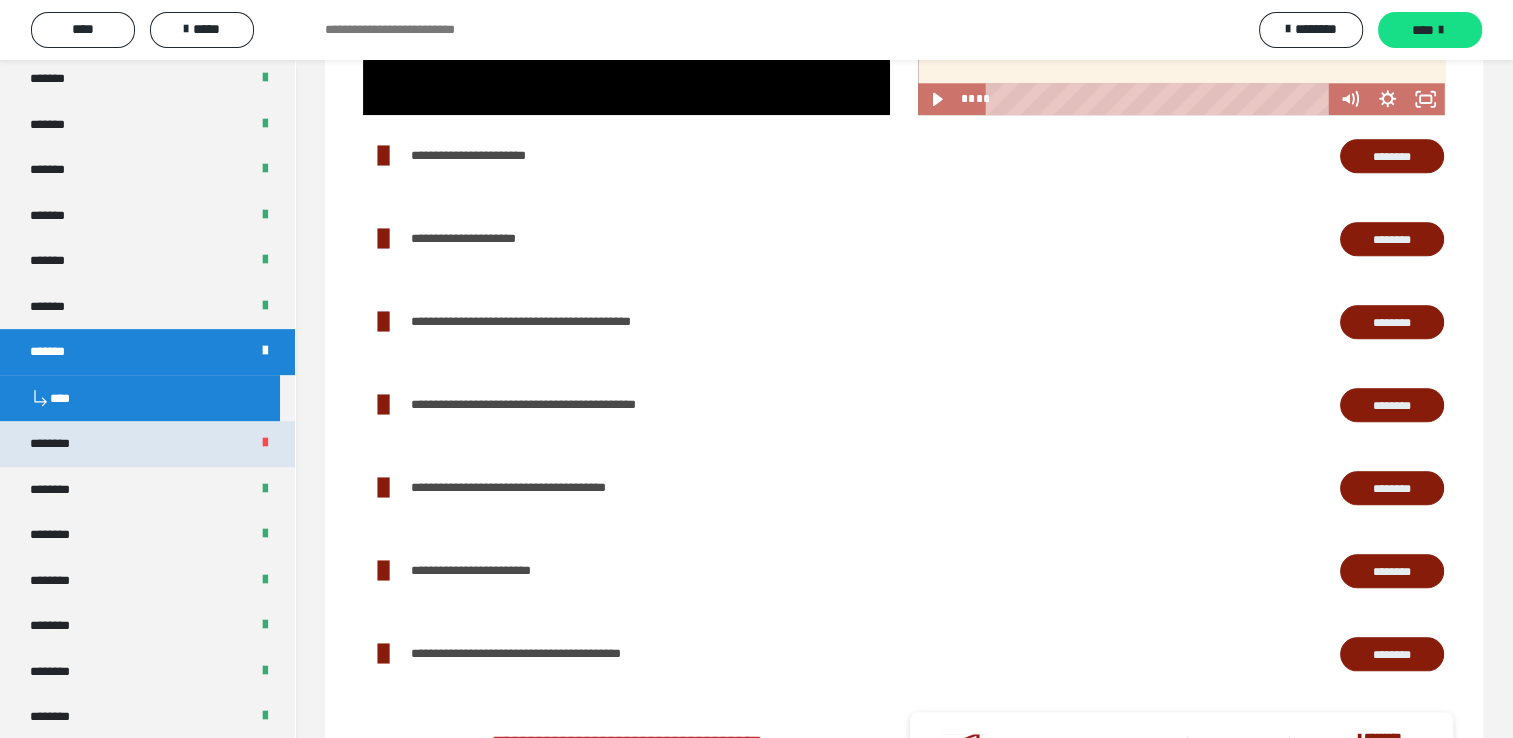 click on "********" at bounding box center (147, 444) 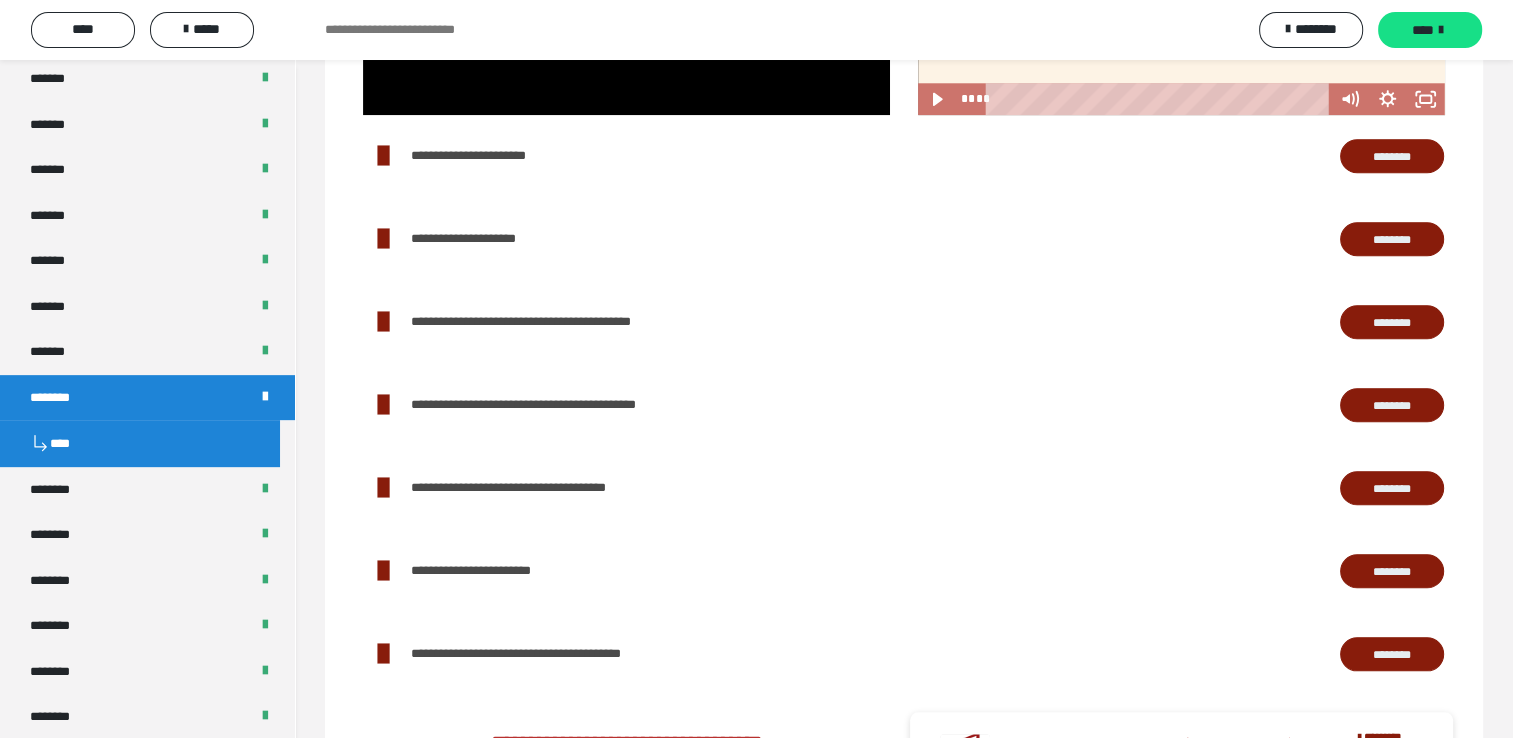 scroll, scrollTop: 2039, scrollLeft: 0, axis: vertical 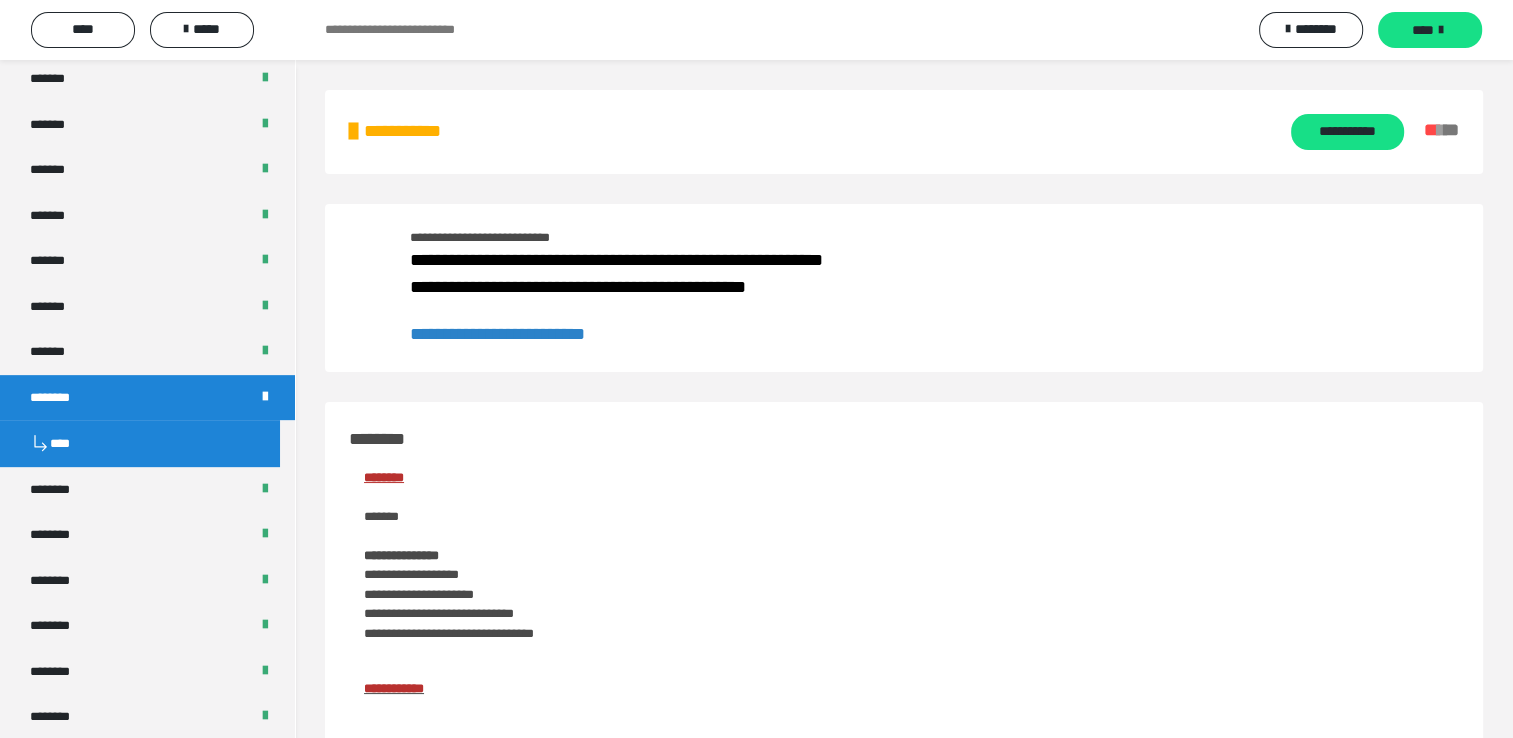 click on "**********" at bounding box center (497, 334) 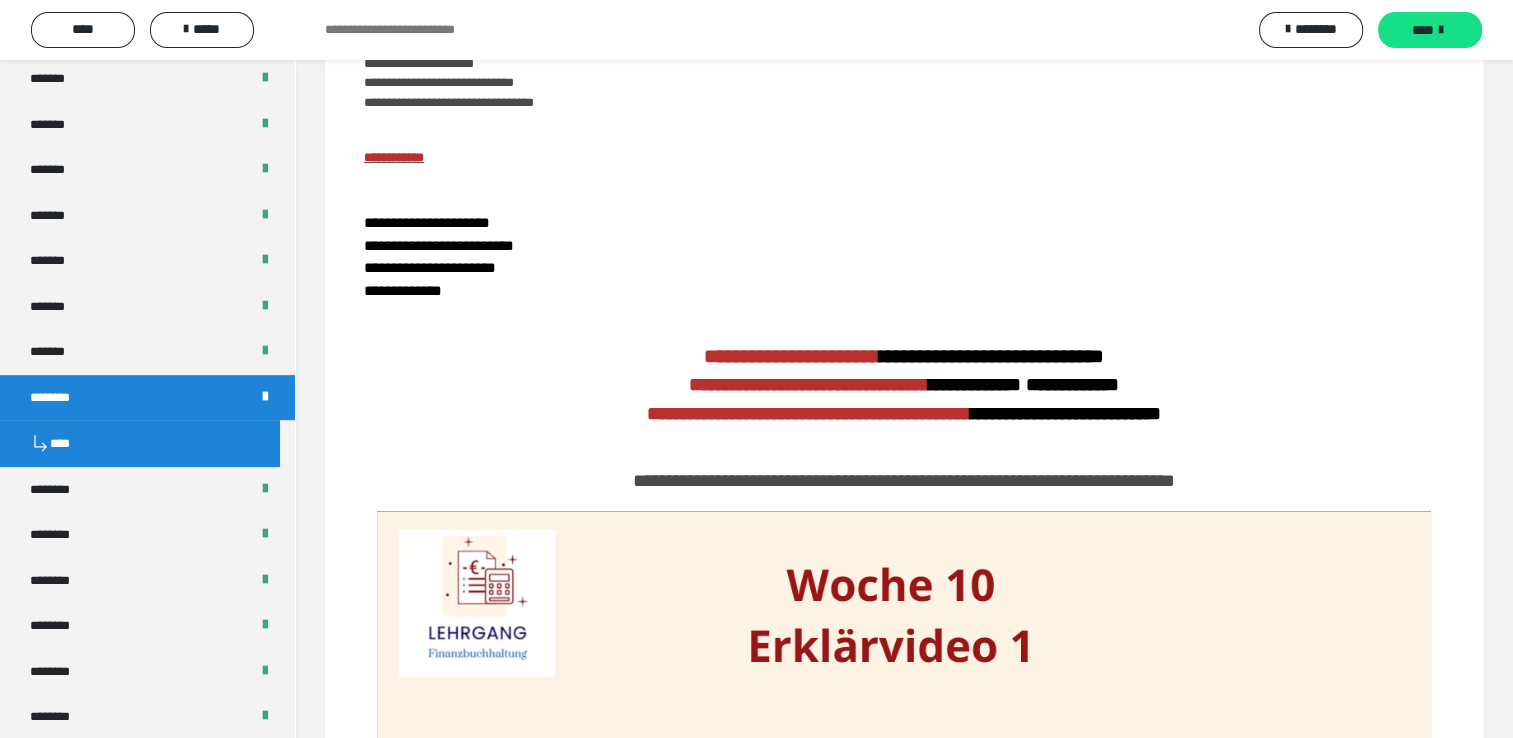 scroll, scrollTop: 700, scrollLeft: 0, axis: vertical 